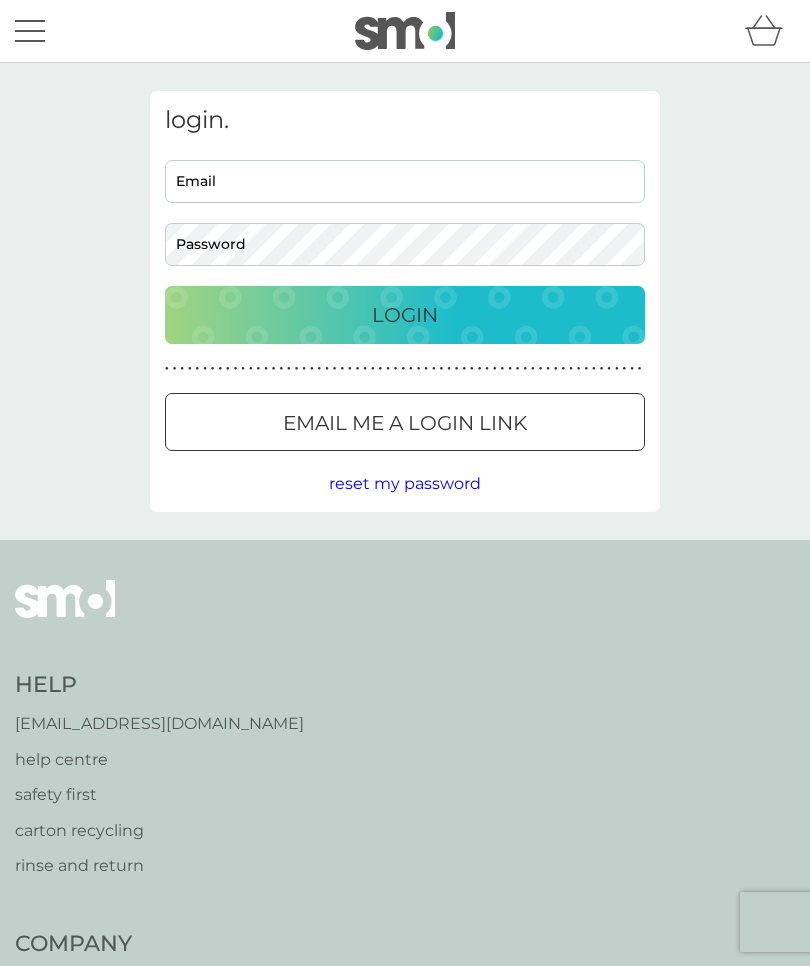 scroll, scrollTop: 0, scrollLeft: 0, axis: both 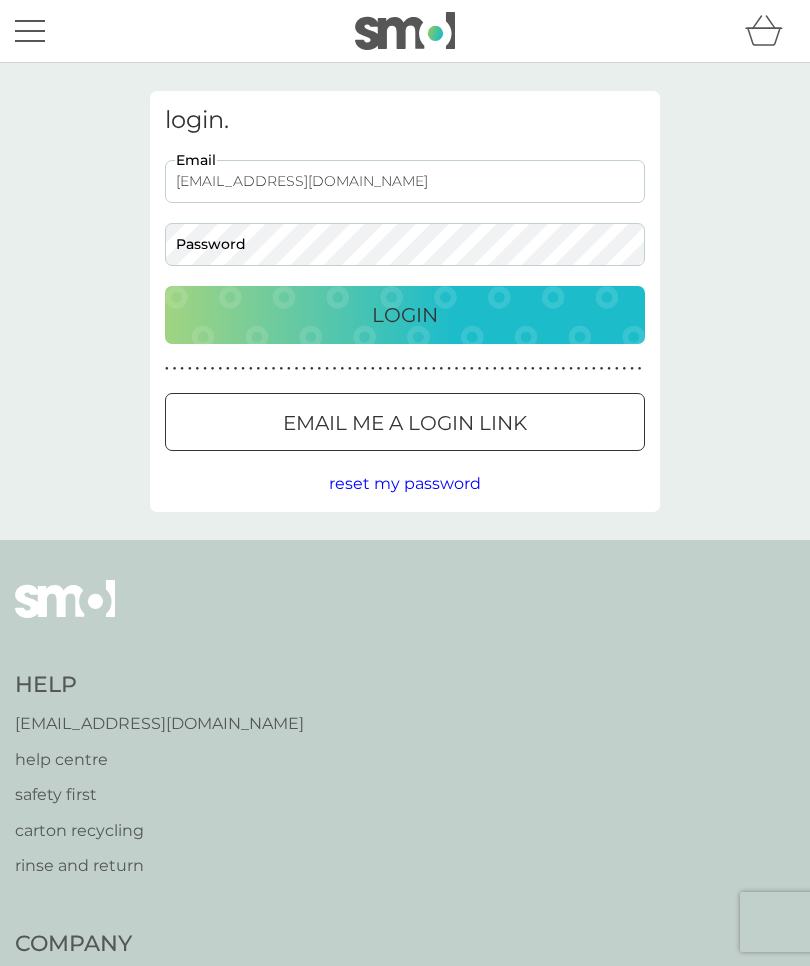 type on "Karenanstee8473@gmail.com" 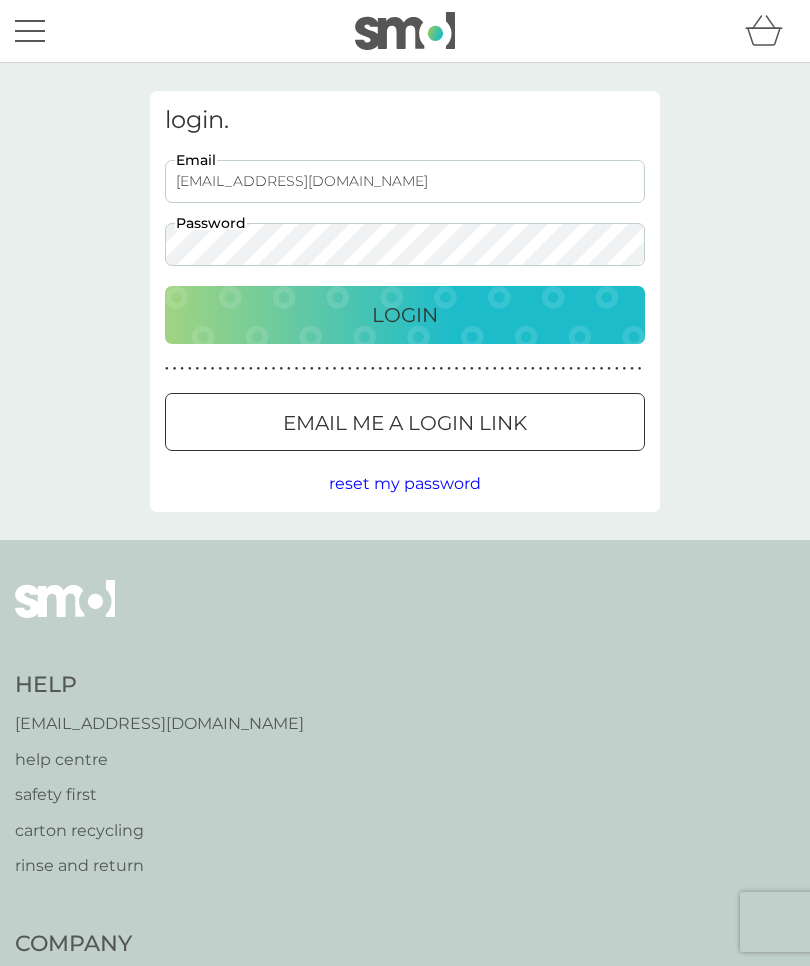 click on "Login" at bounding box center [405, 315] 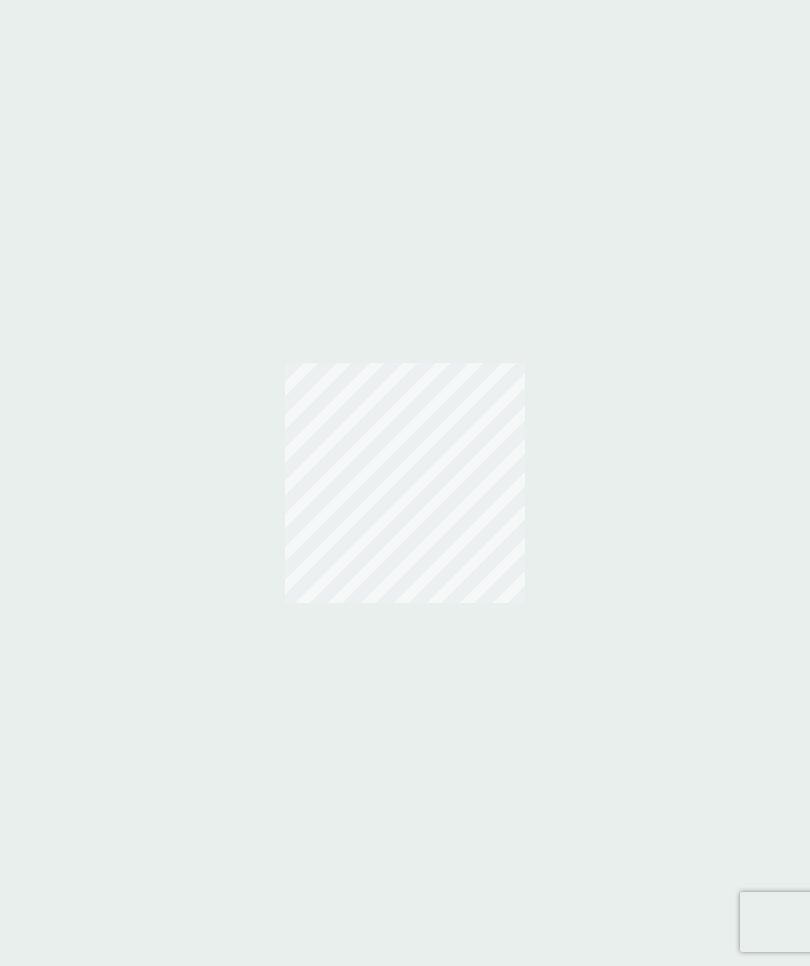 scroll, scrollTop: 0, scrollLeft: 0, axis: both 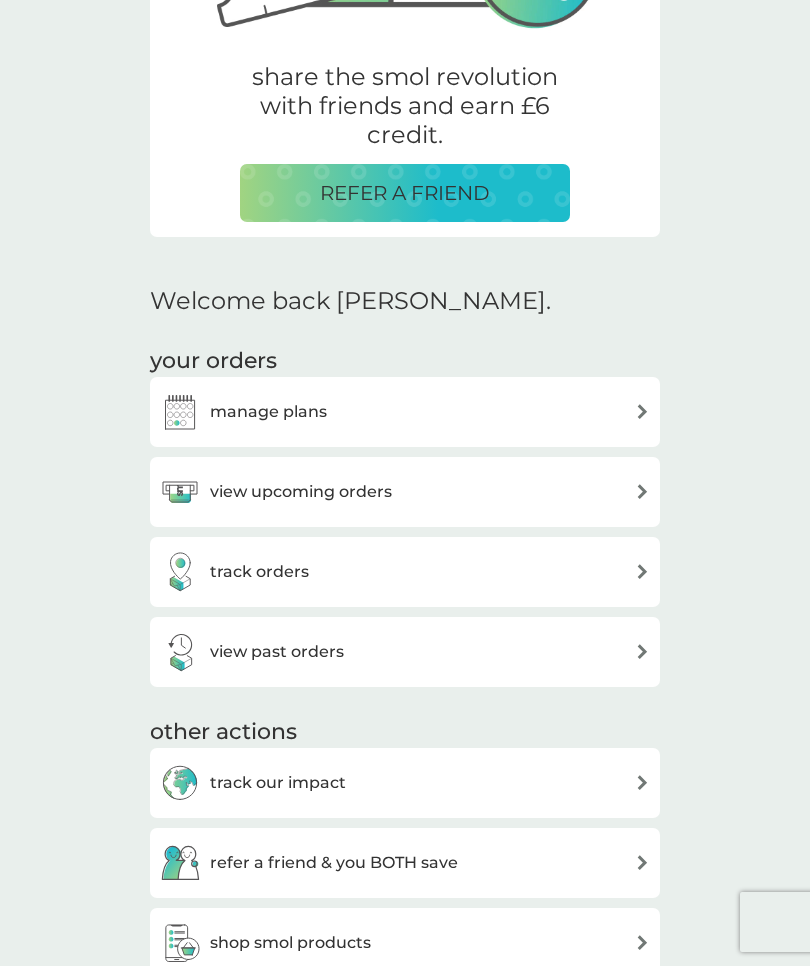 click at bounding box center (642, 411) 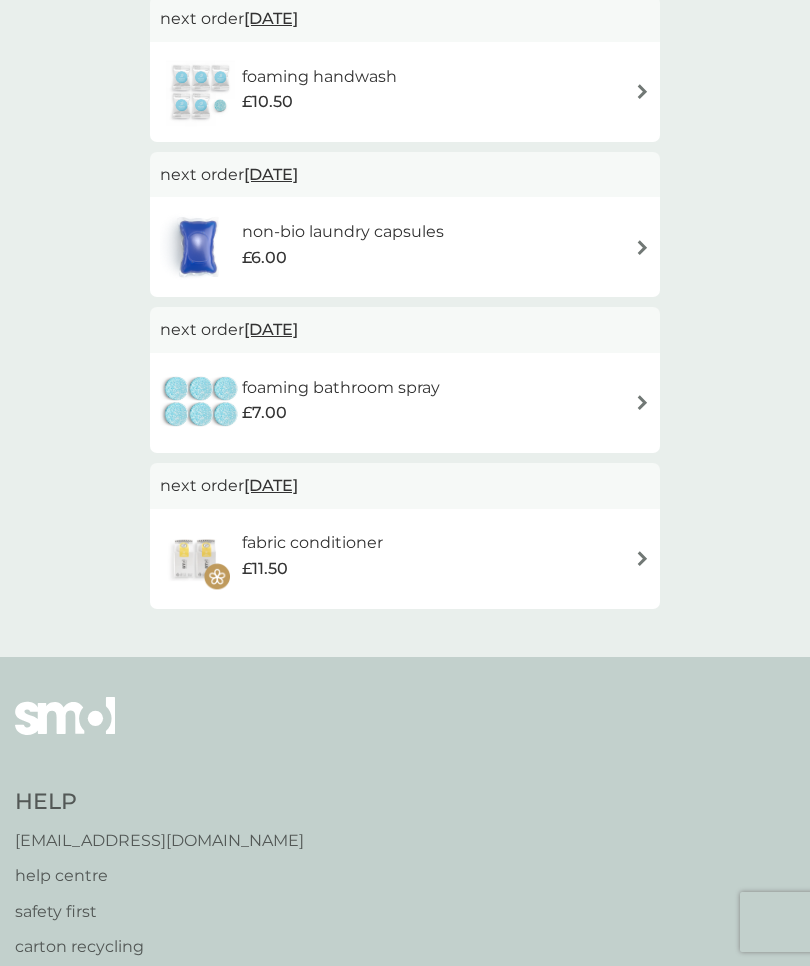 scroll, scrollTop: 0, scrollLeft: 0, axis: both 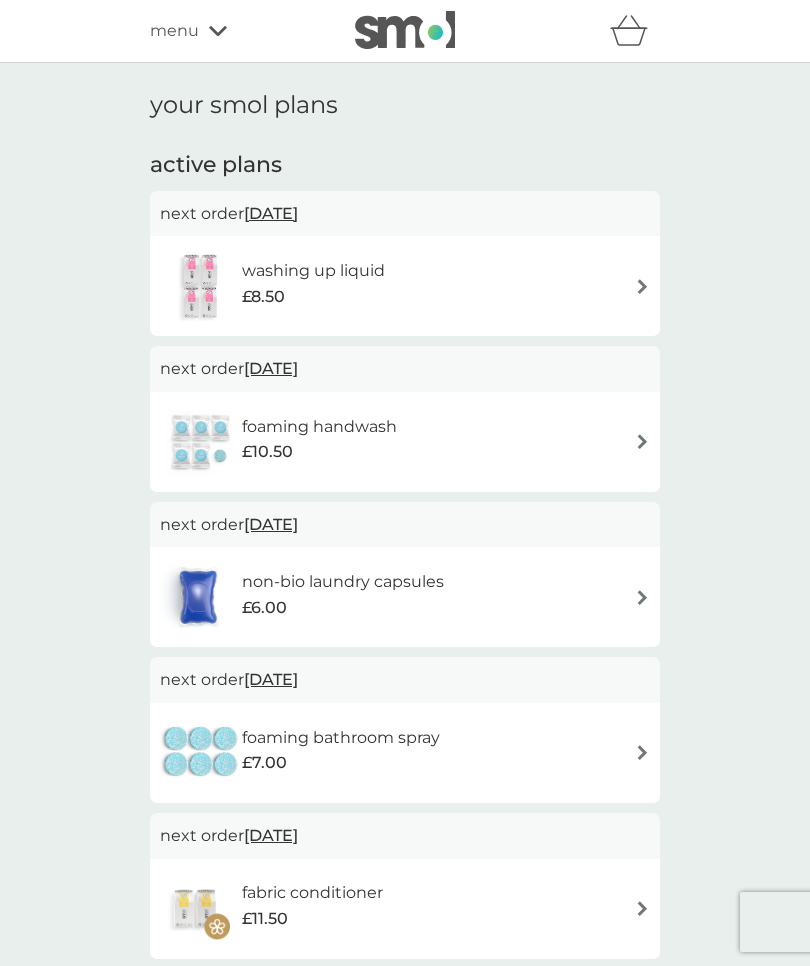 click on "washing up liquid £8.50" at bounding box center [405, 286] 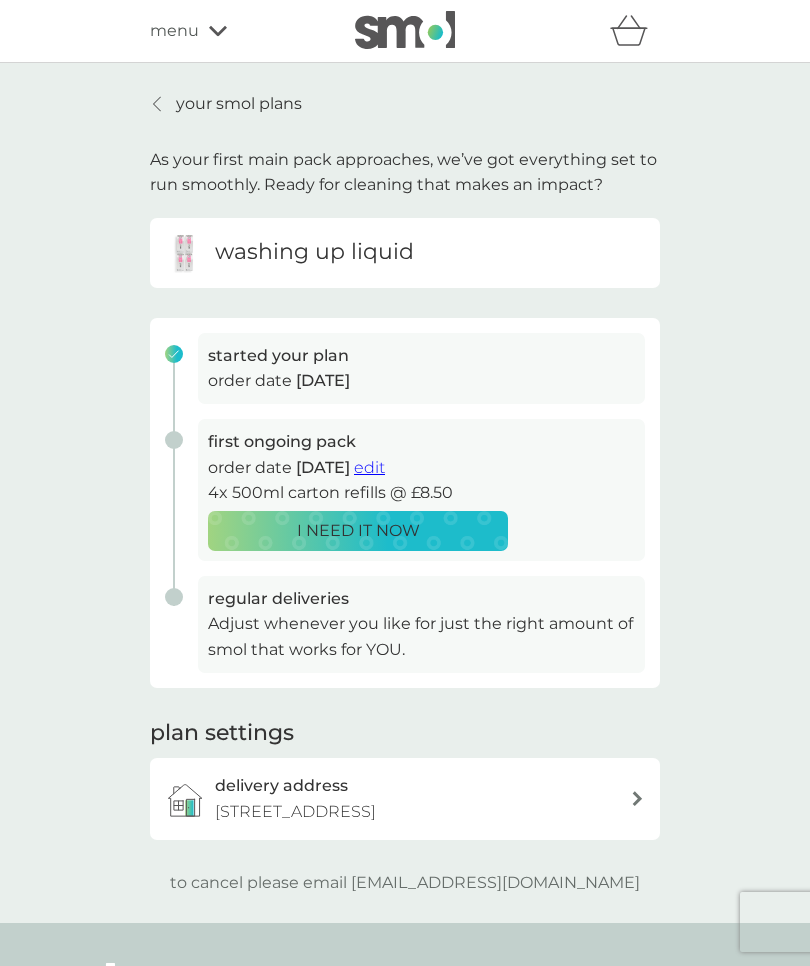 click on "your smol plans" at bounding box center [226, 104] 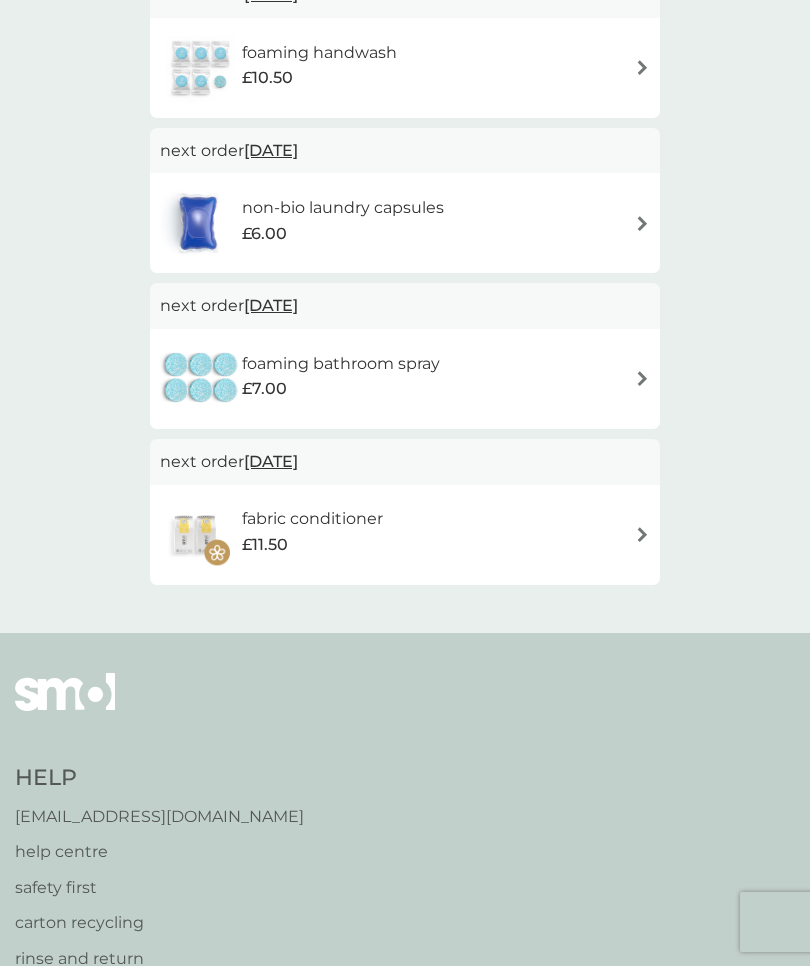 scroll, scrollTop: 373, scrollLeft: 0, axis: vertical 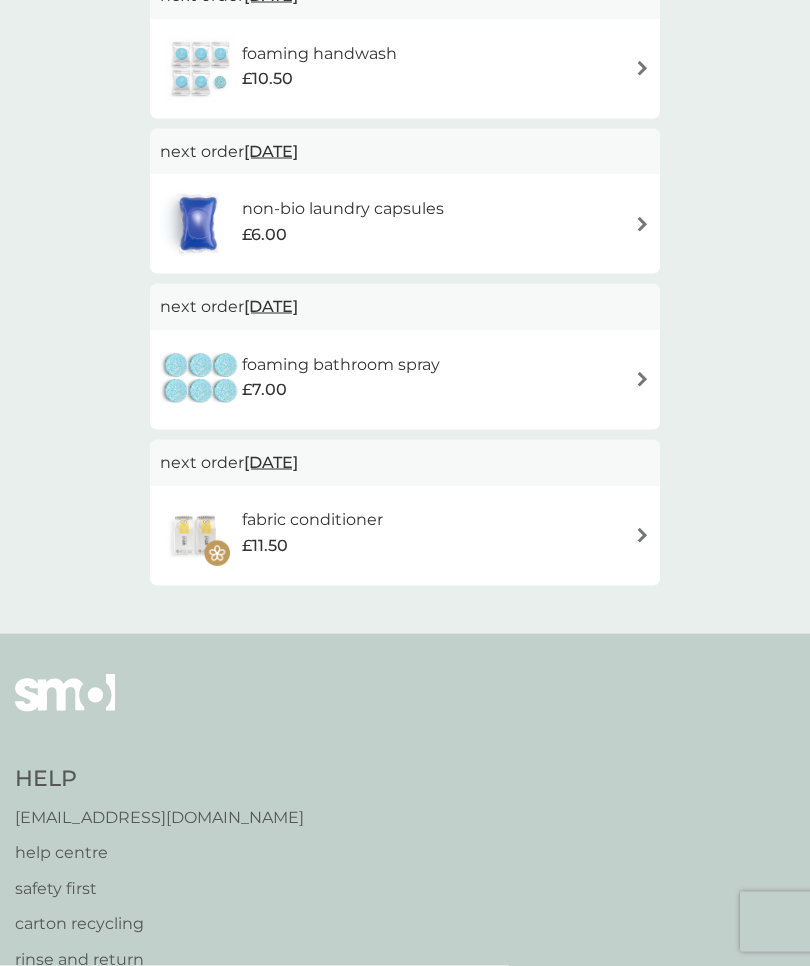 click on "foaming bathroom spray £7.00" at bounding box center [405, 380] 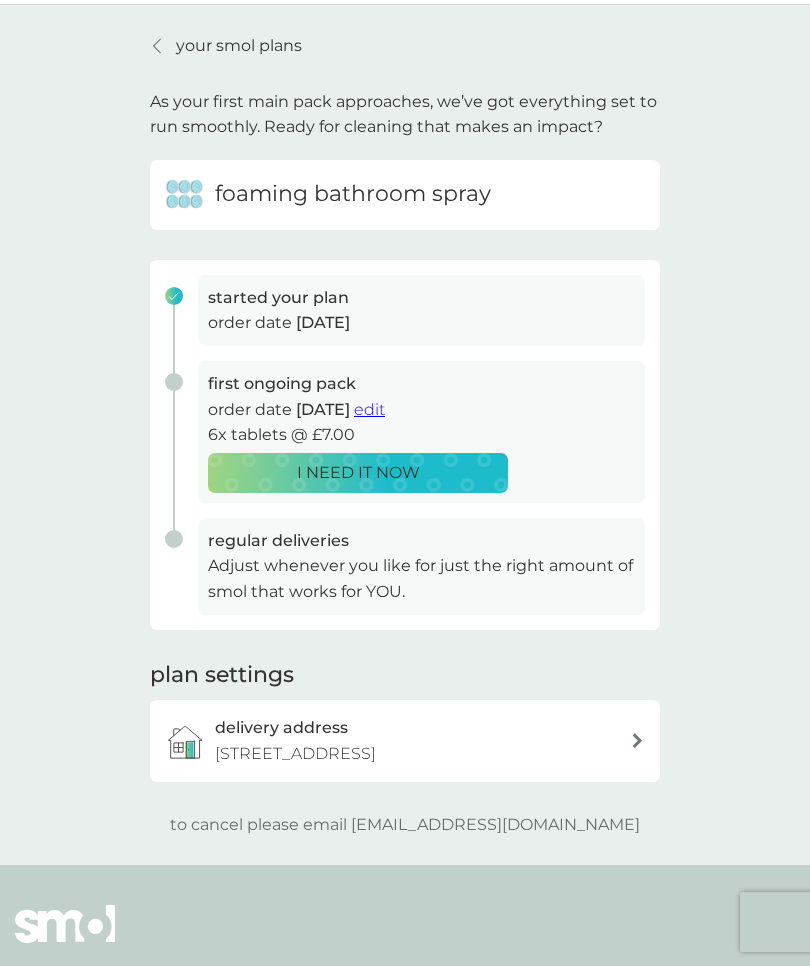 scroll, scrollTop: 0, scrollLeft: 0, axis: both 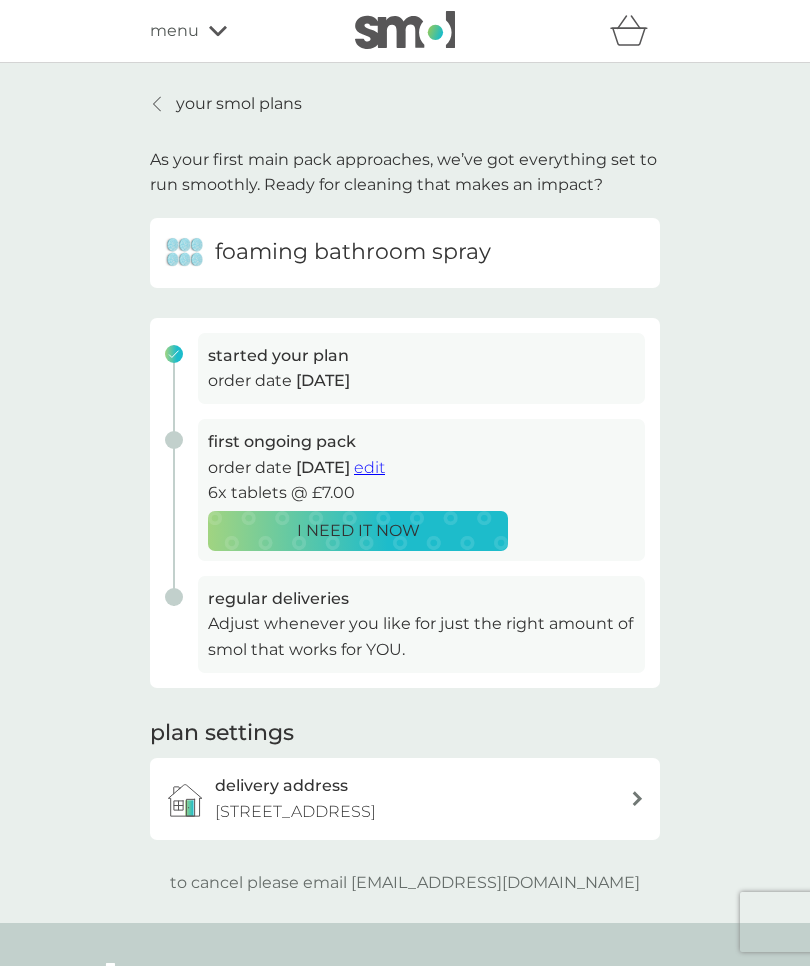 click on "your smol plans" at bounding box center [226, 104] 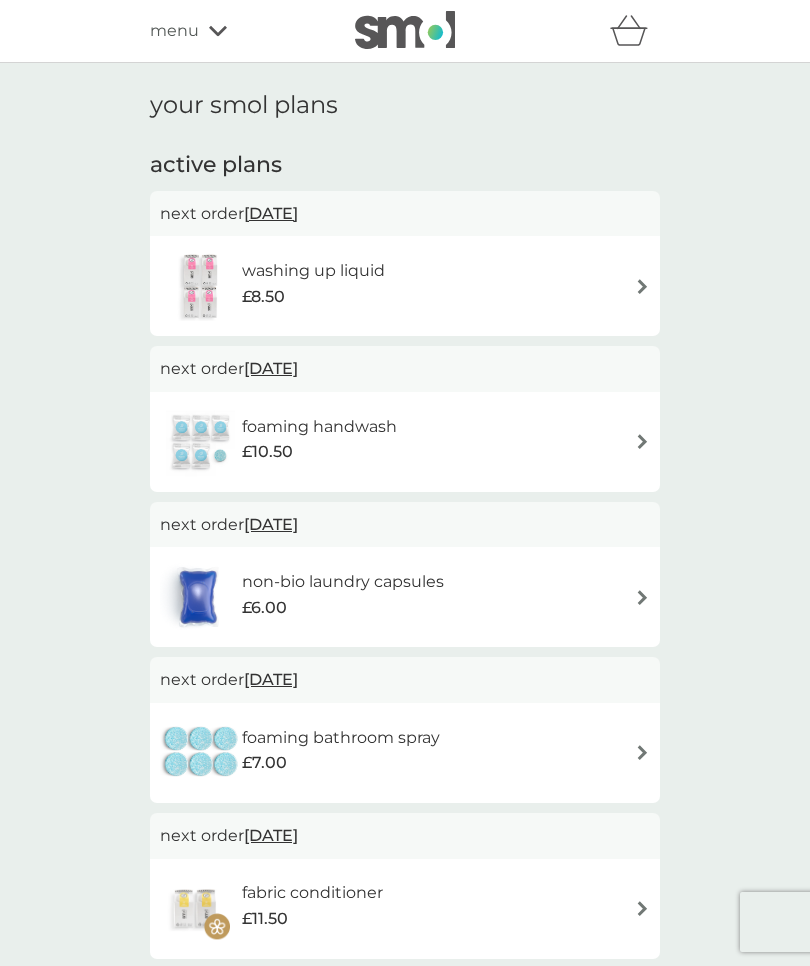 click 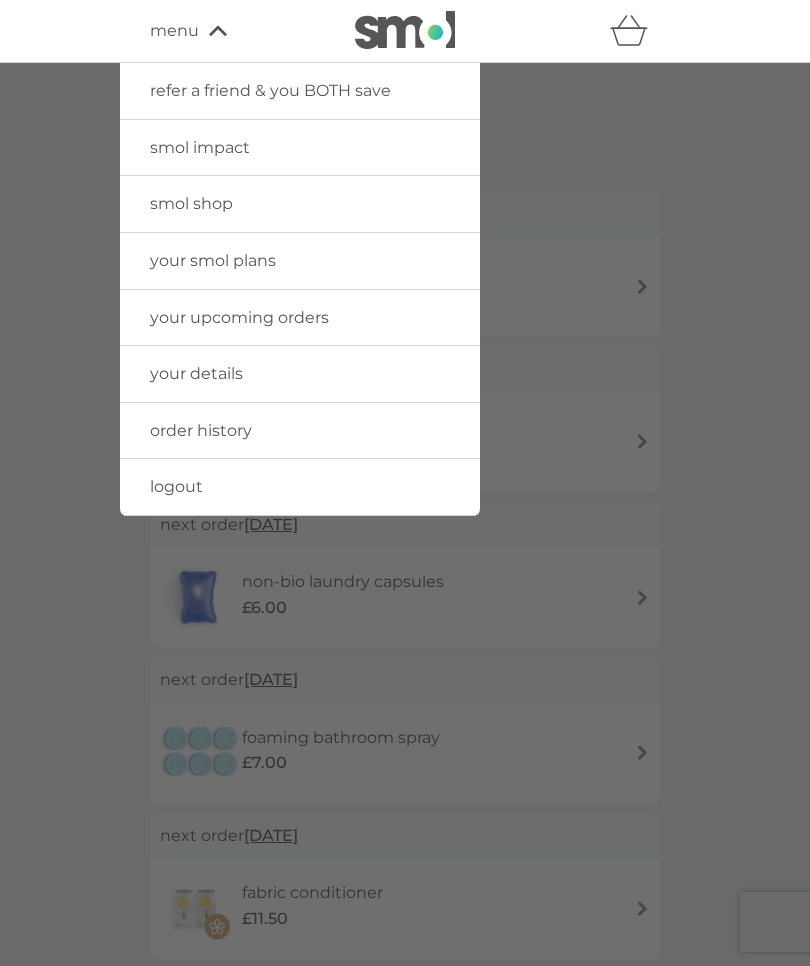 click on "your upcoming orders" at bounding box center [239, 317] 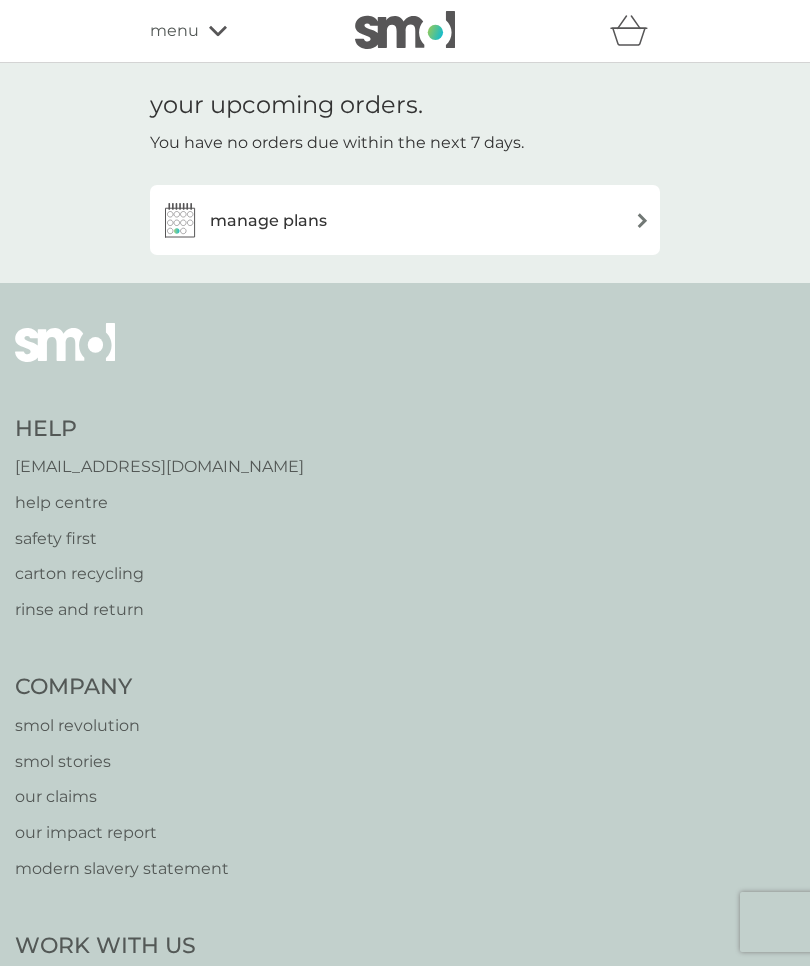 click on "manage plans" at bounding box center [405, 220] 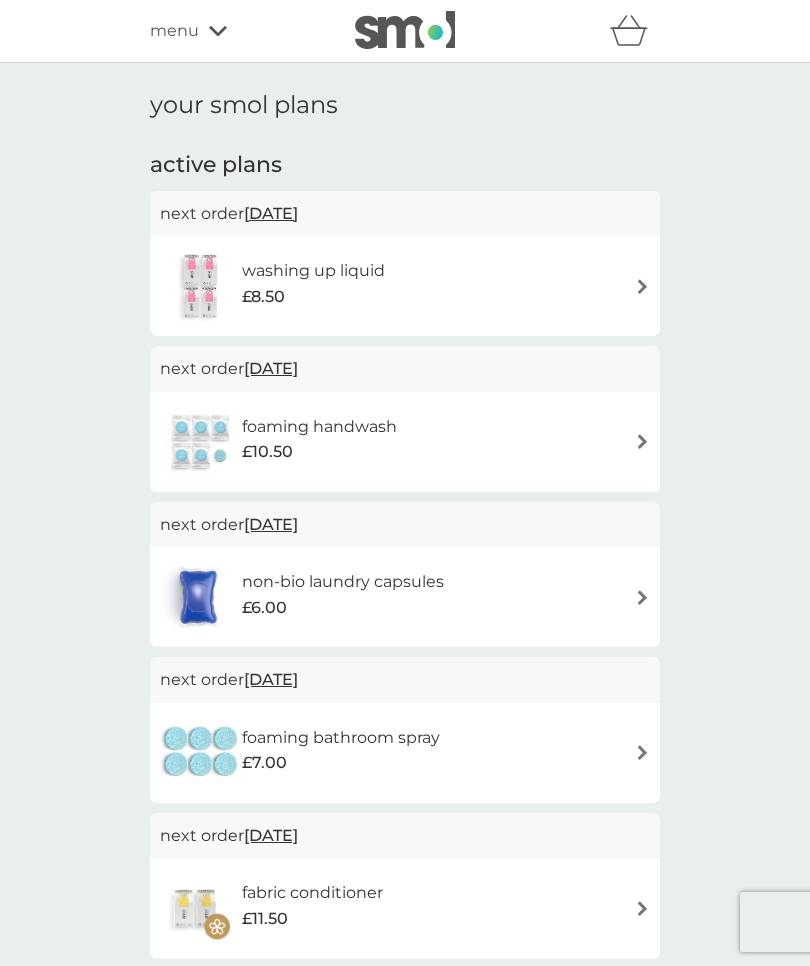 click at bounding box center (642, 286) 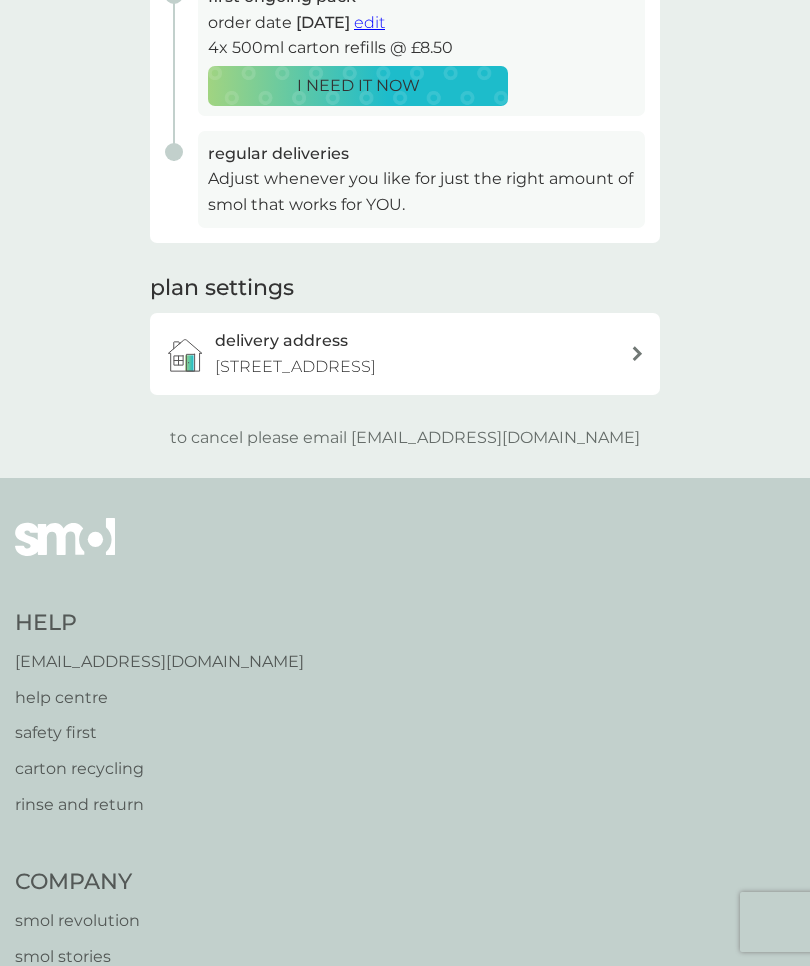 scroll, scrollTop: 0, scrollLeft: 0, axis: both 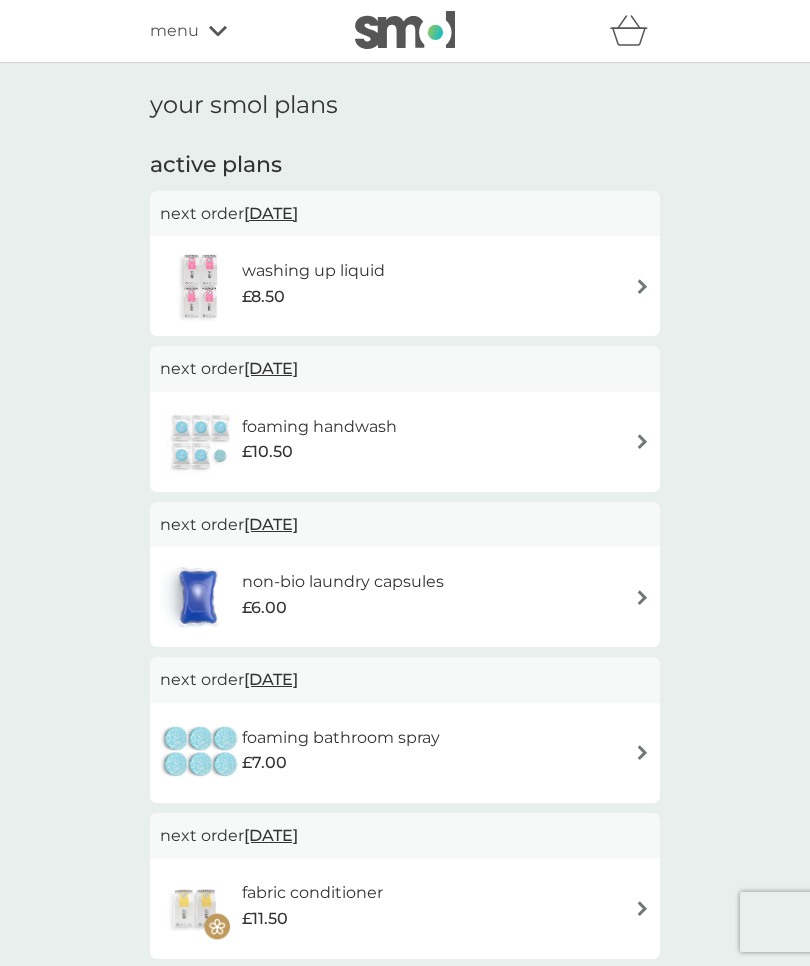 click at bounding box center (642, 597) 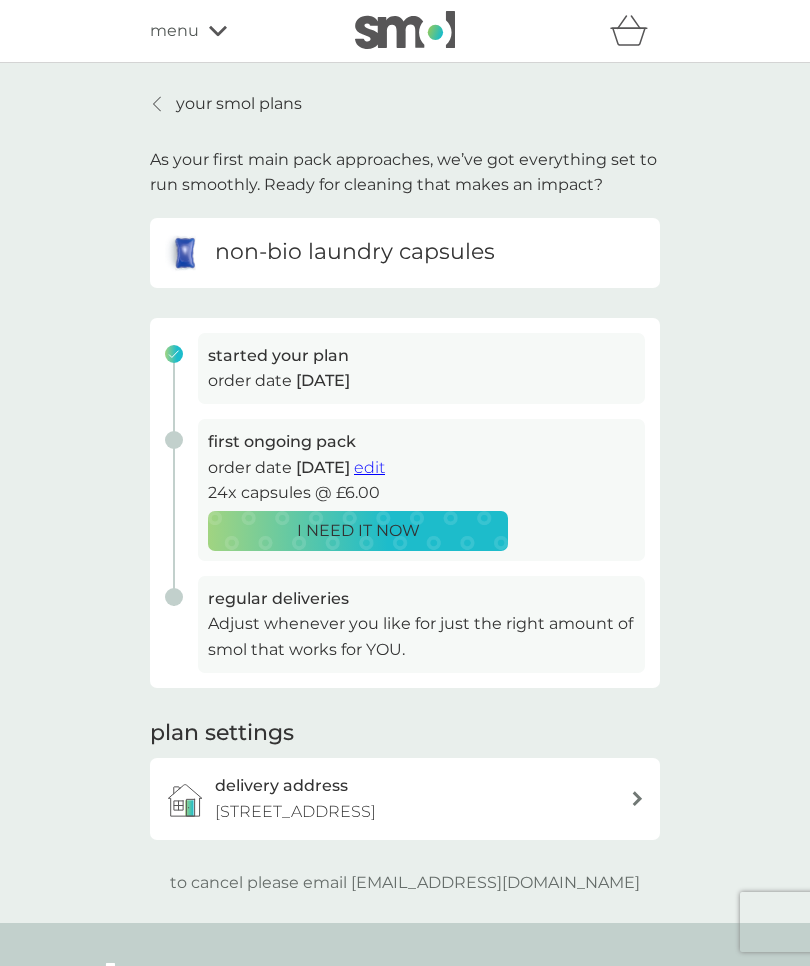 click at bounding box center (637, 798) 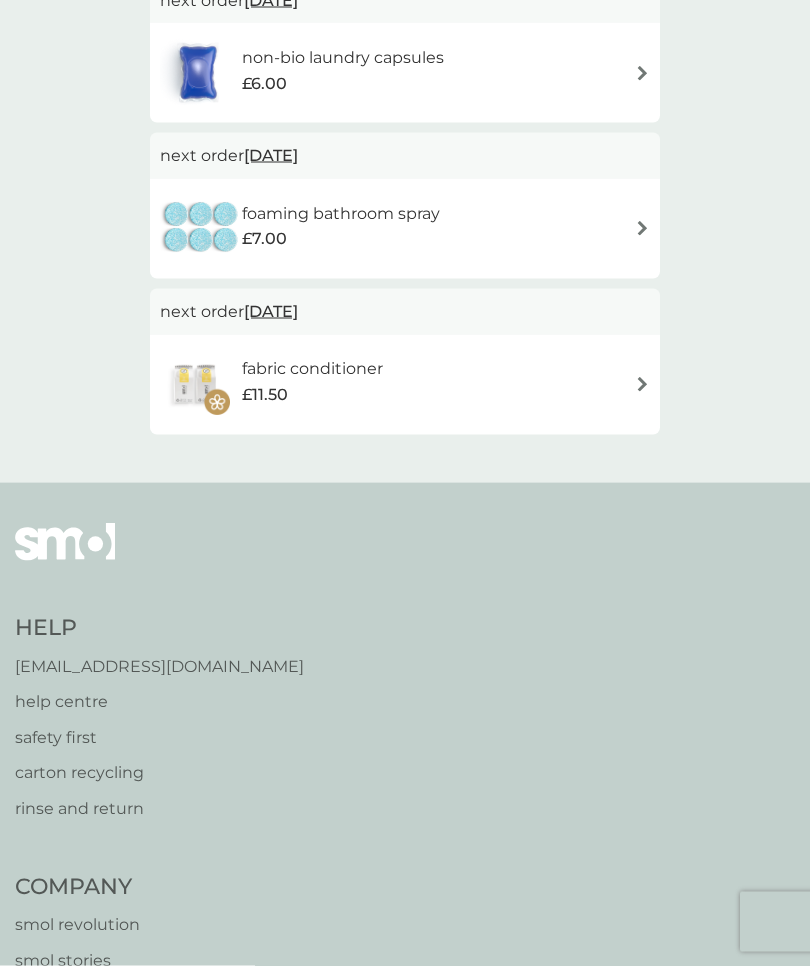scroll, scrollTop: 525, scrollLeft: 0, axis: vertical 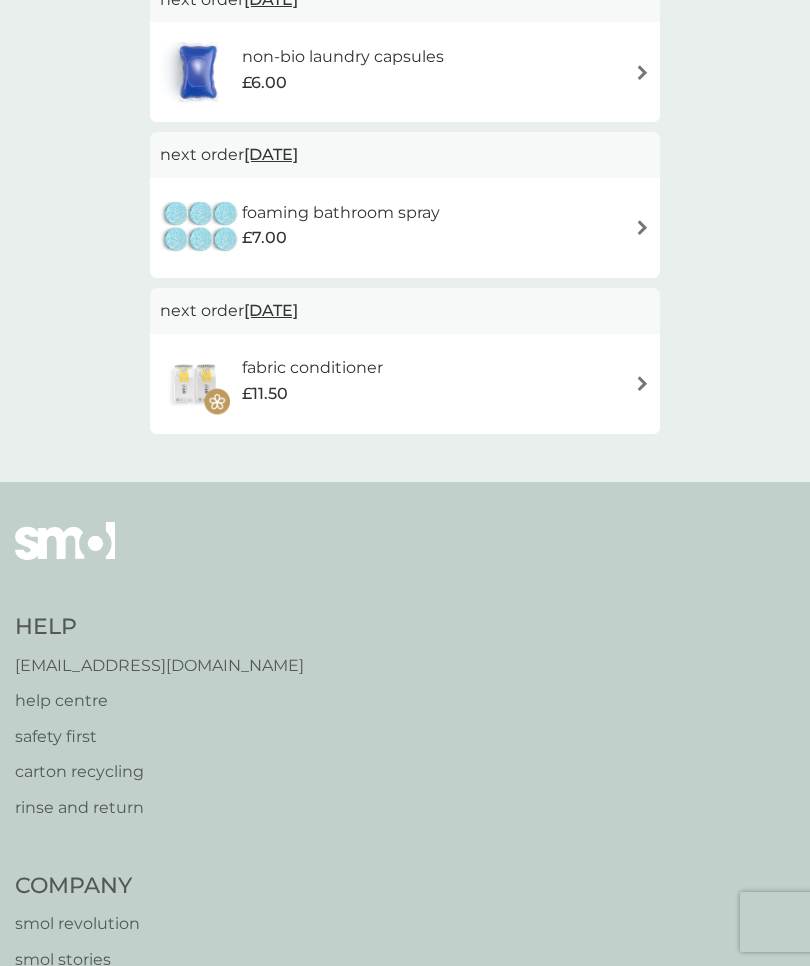 click on "[EMAIL_ADDRESS][DOMAIN_NAME]" at bounding box center (159, 666) 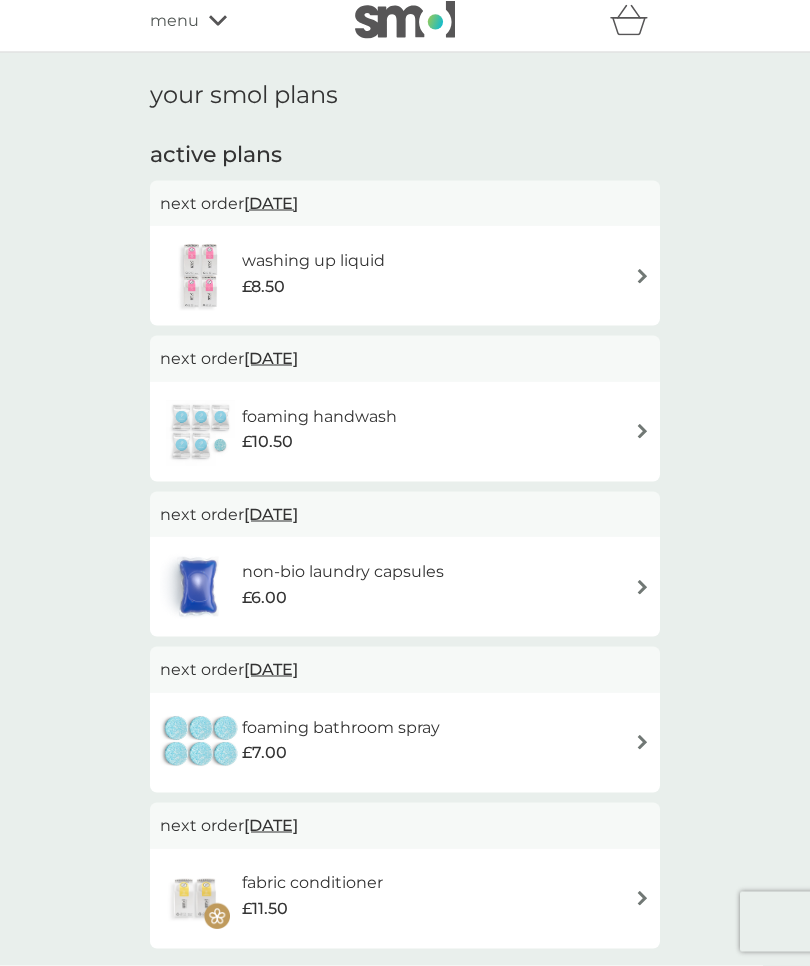 scroll, scrollTop: 0, scrollLeft: 0, axis: both 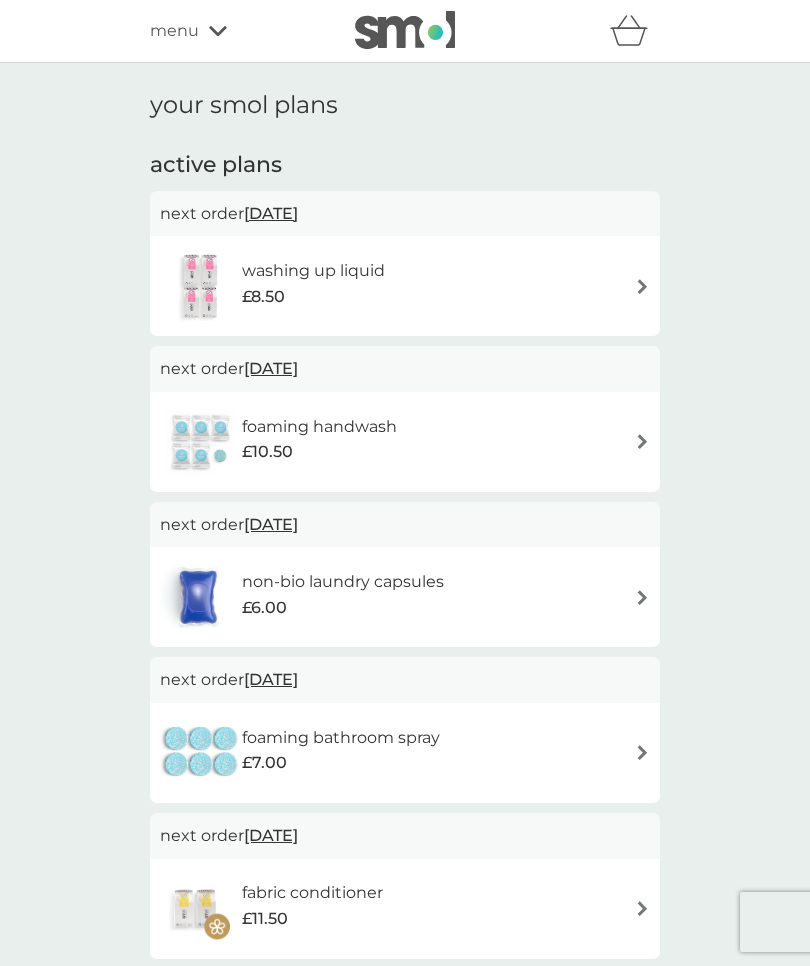 click 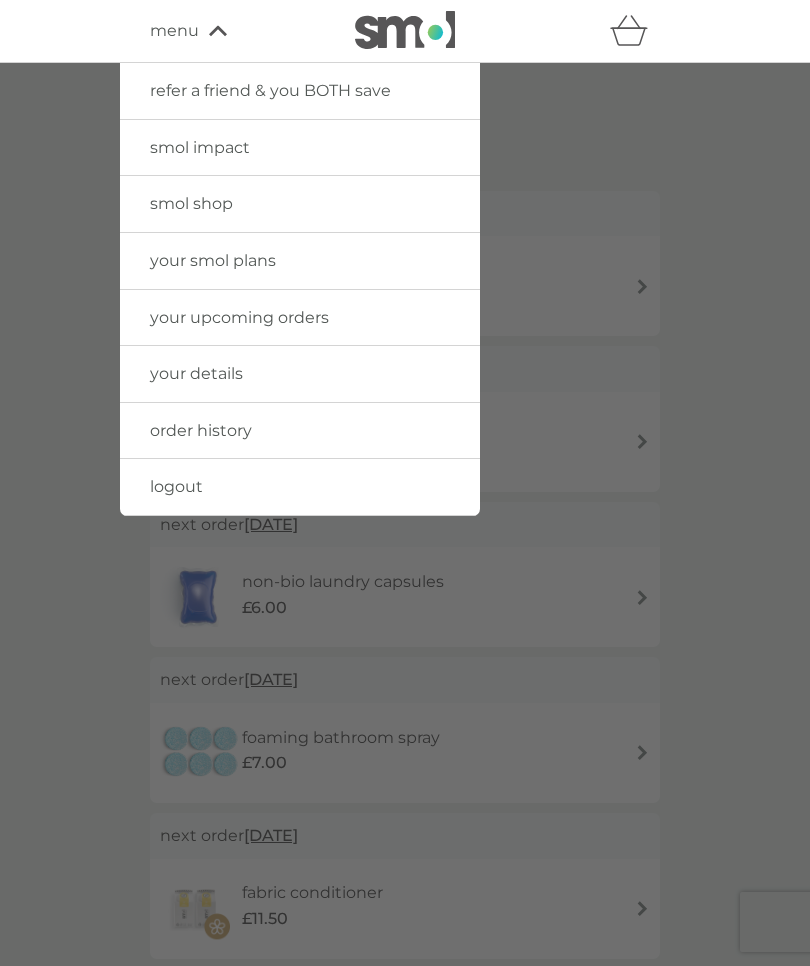 click on "order history" at bounding box center [201, 430] 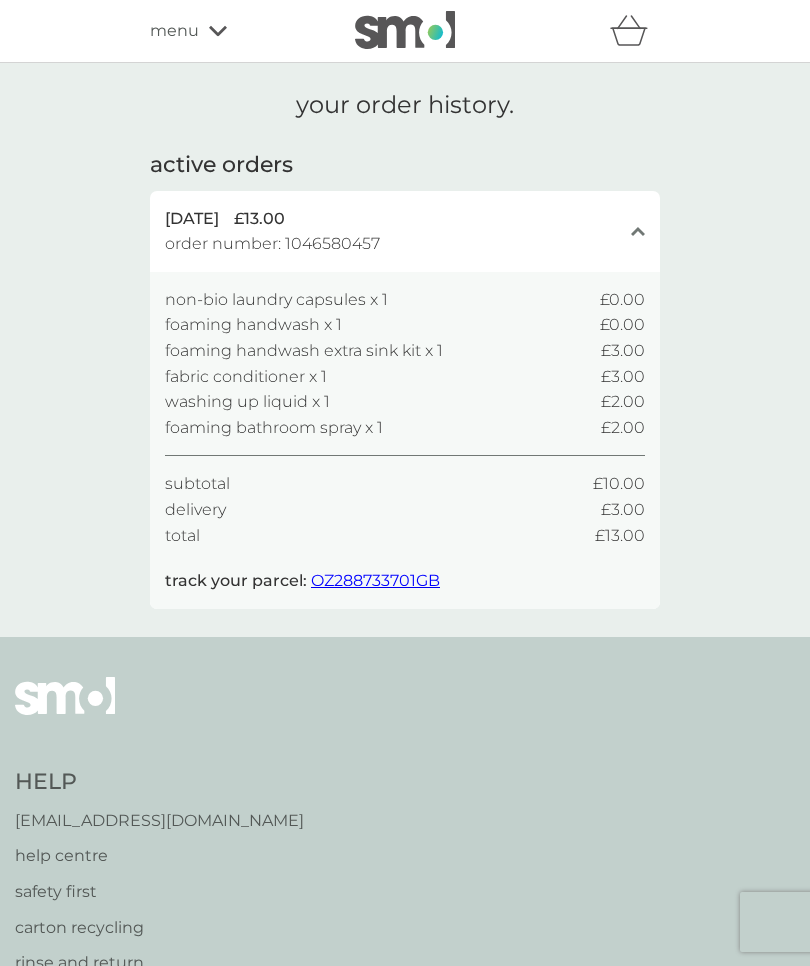 click 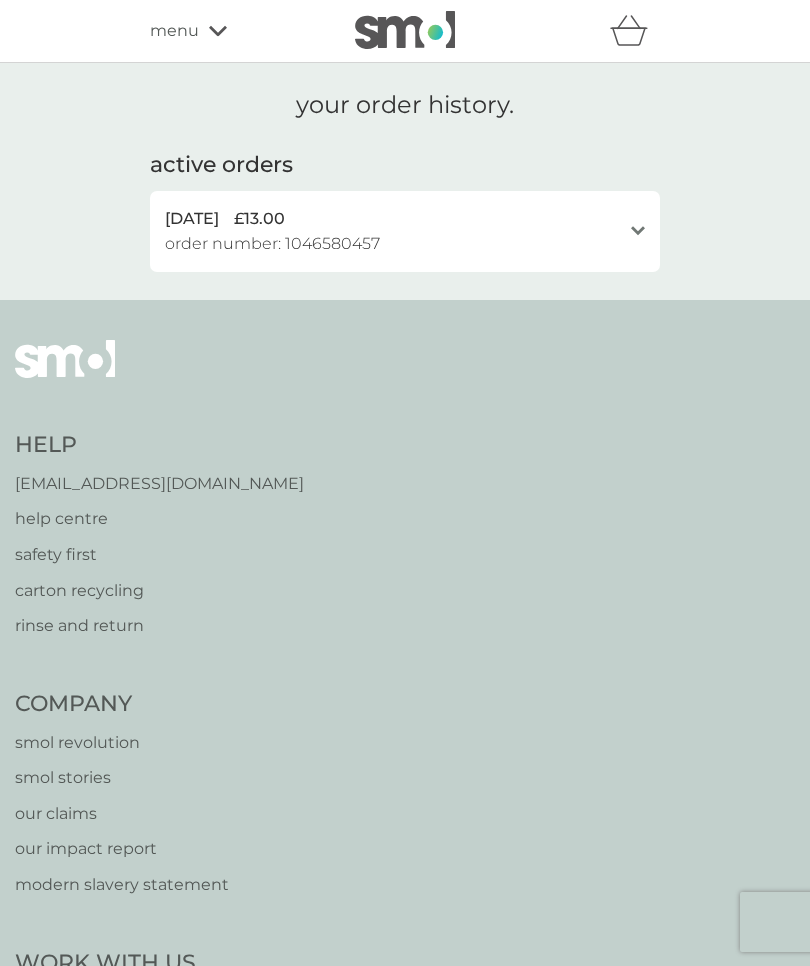 click on "open" at bounding box center [638, 231] 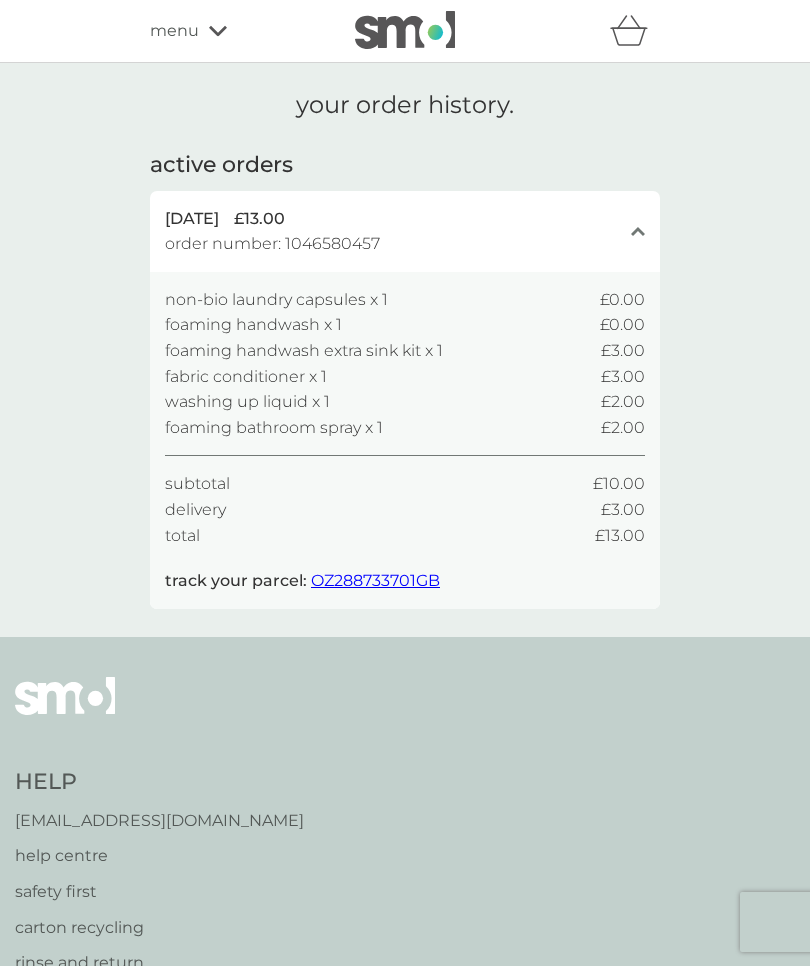 click on "close" 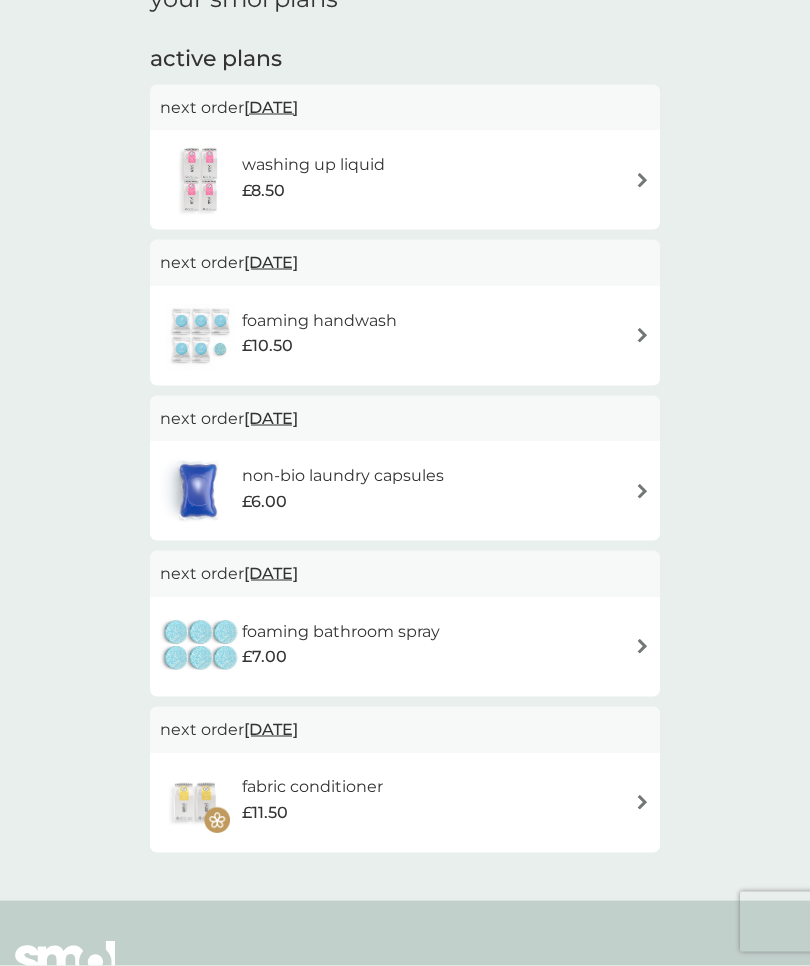 scroll, scrollTop: 0, scrollLeft: 0, axis: both 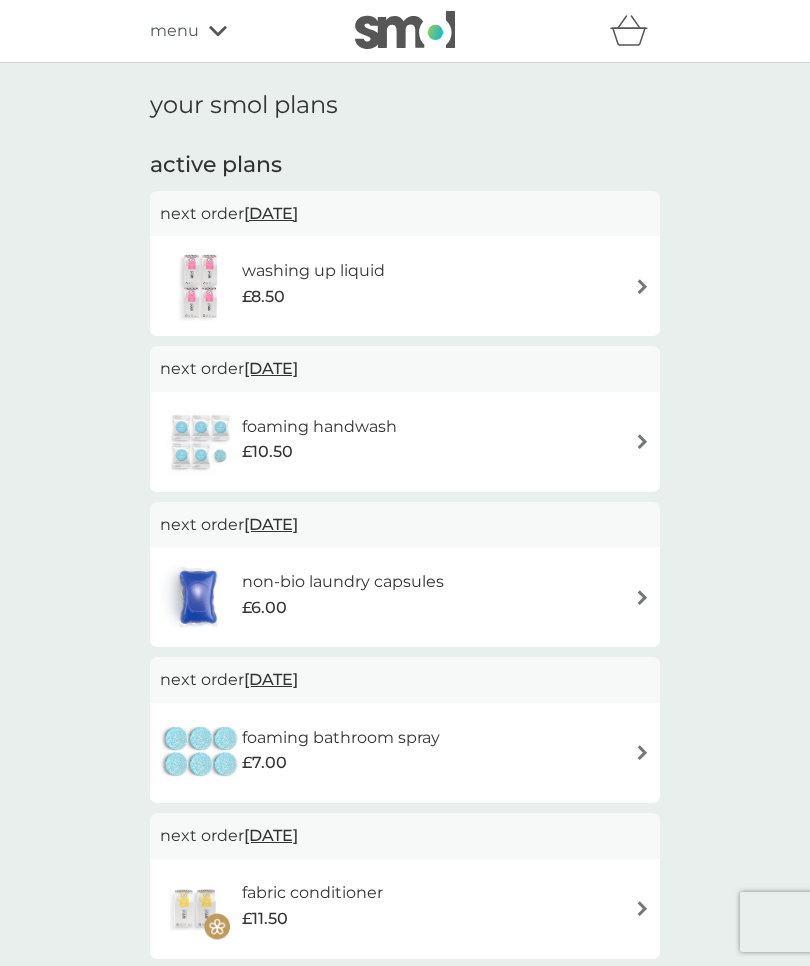 click on "menu" at bounding box center (174, 31) 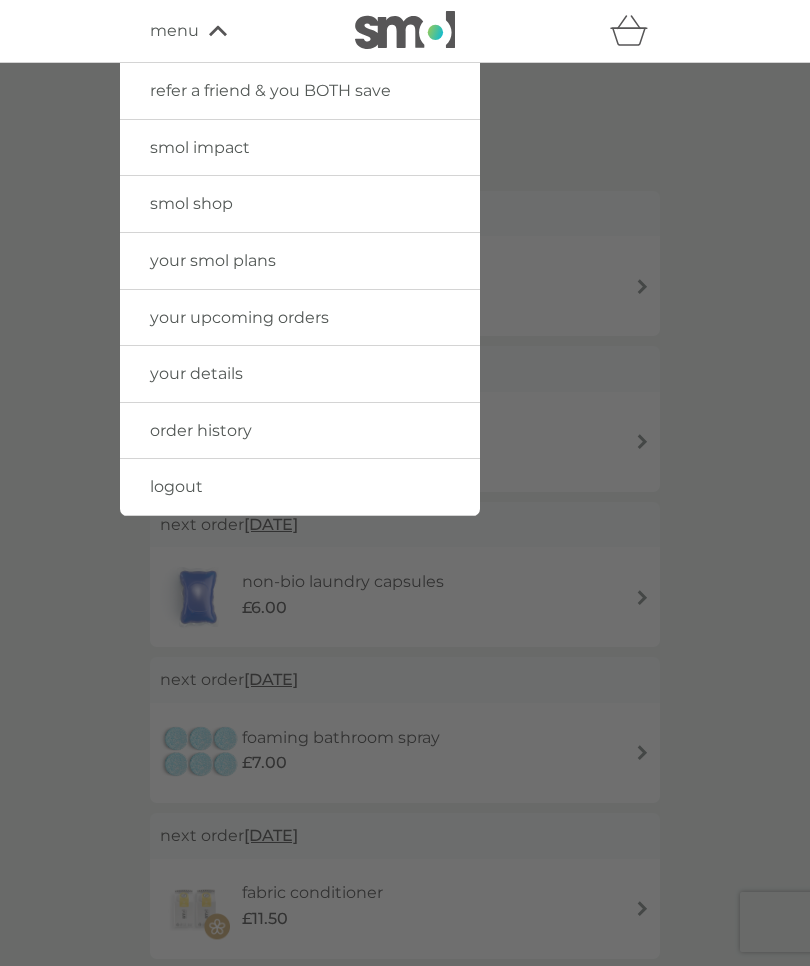 click on "smol shop" at bounding box center (191, 203) 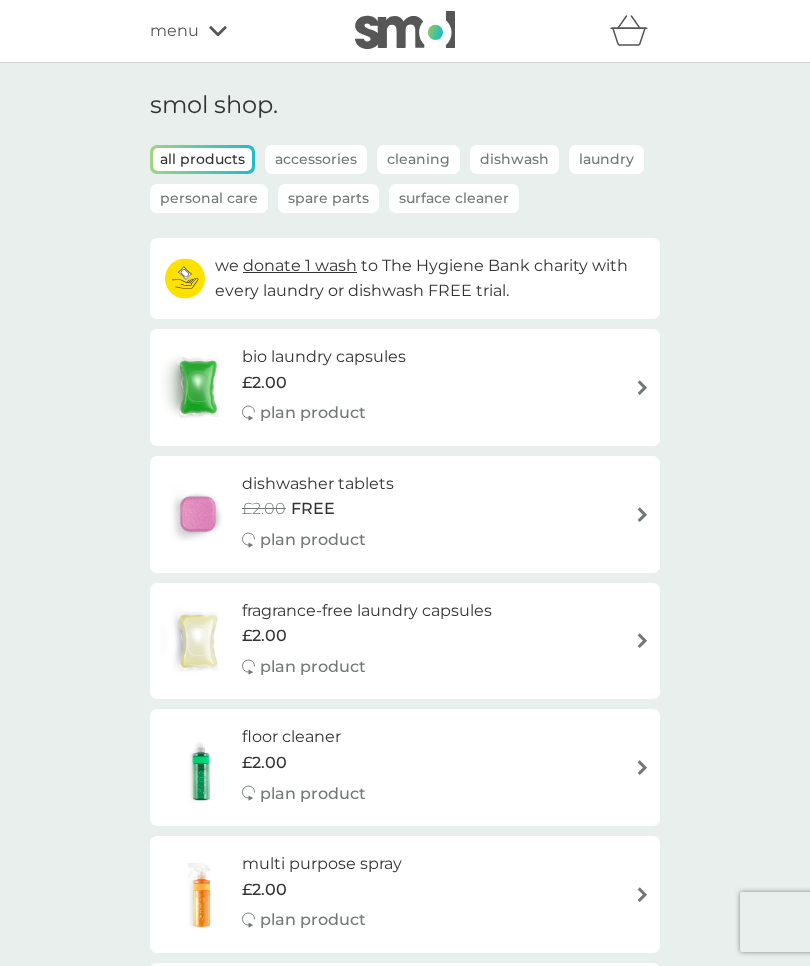 click on "fragrance-free laundry capsules £2.00 plan product" at bounding box center [405, 641] 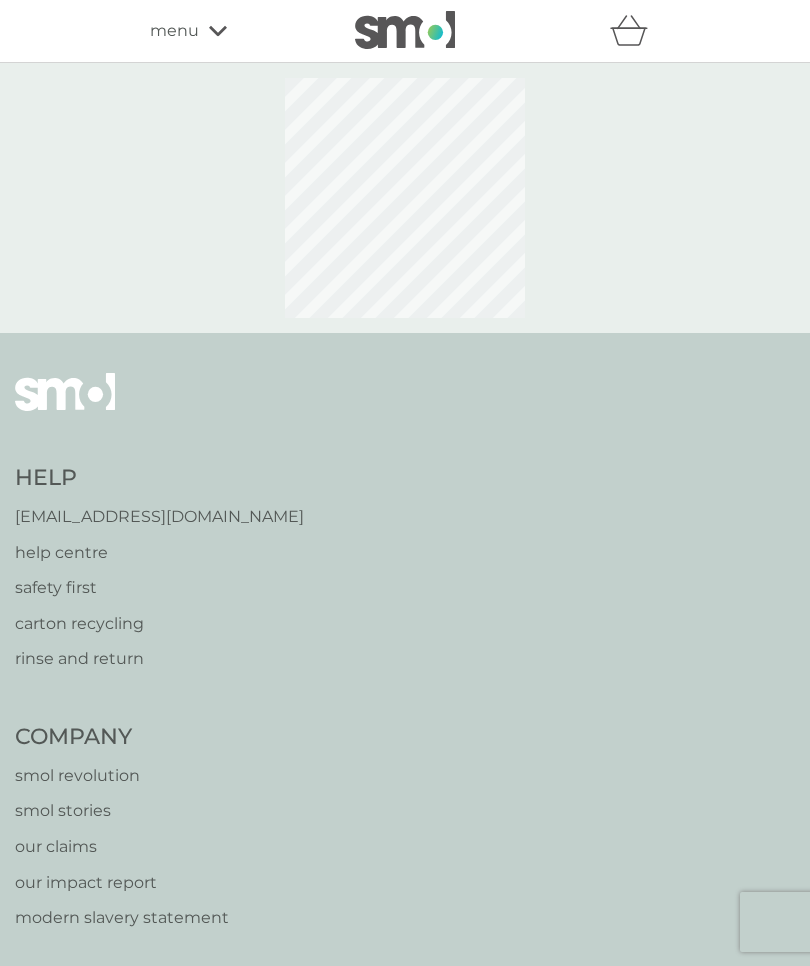 select on "42" 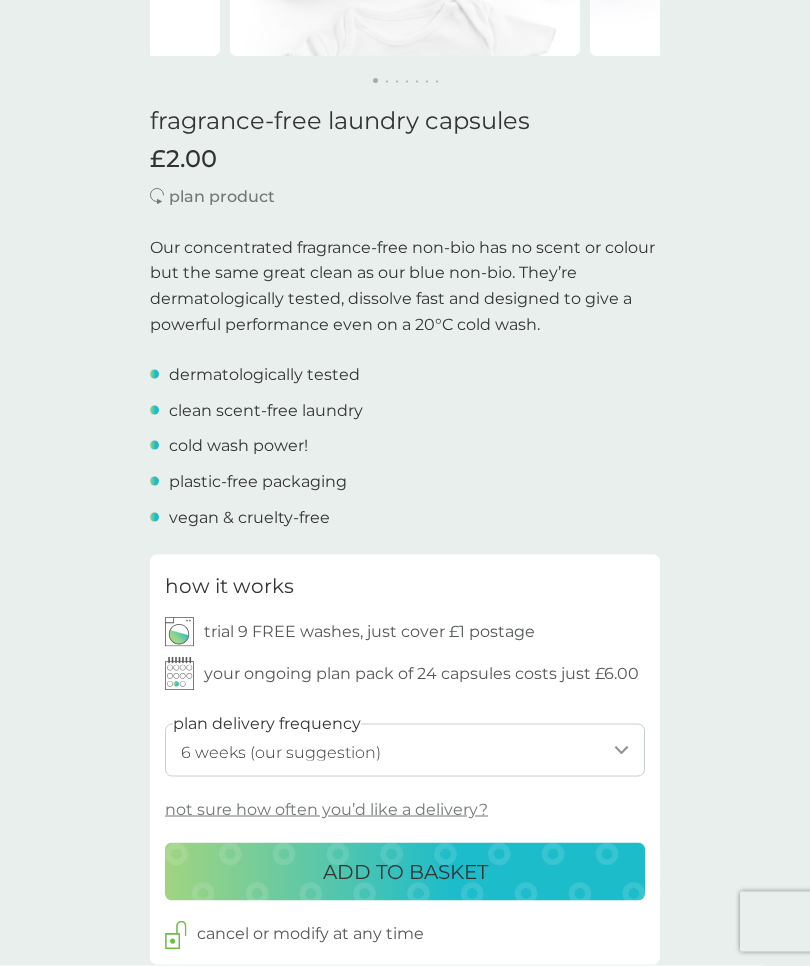 scroll, scrollTop: 432, scrollLeft: 0, axis: vertical 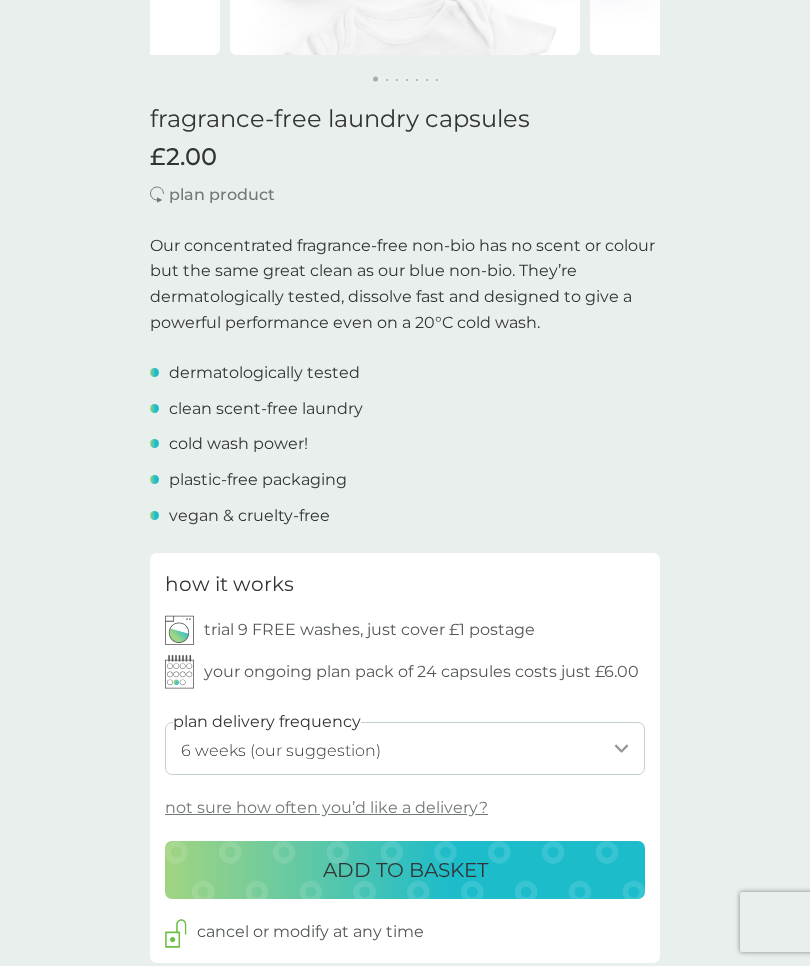 click on "ADD TO BASKET" at bounding box center [405, 870] 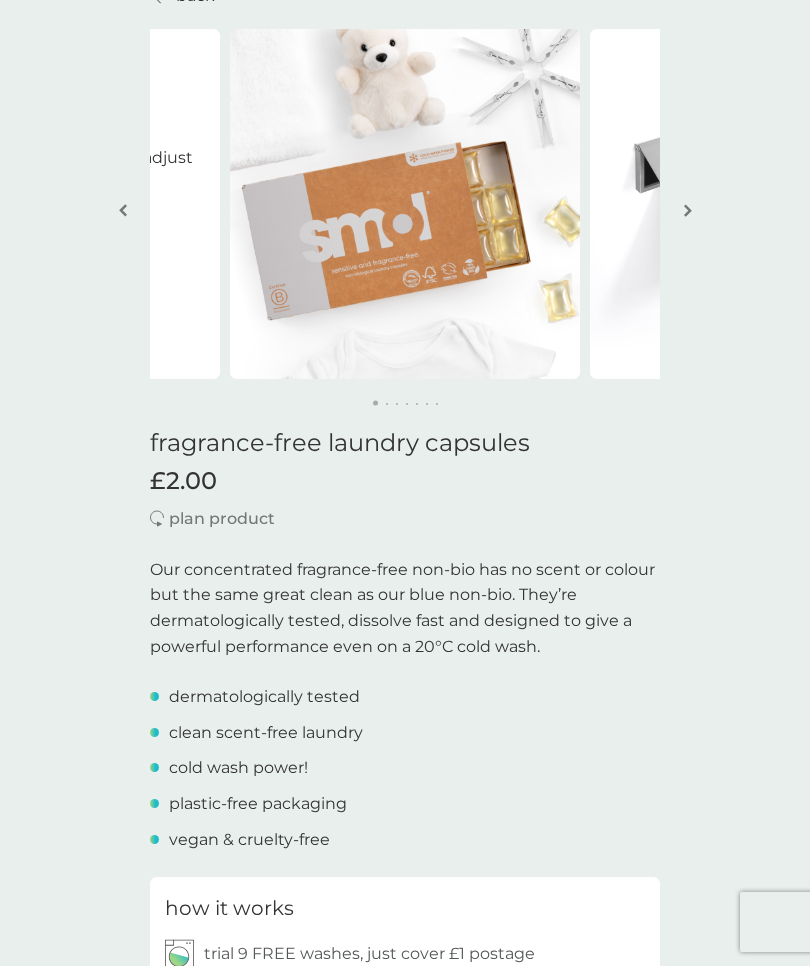 scroll, scrollTop: 0, scrollLeft: 0, axis: both 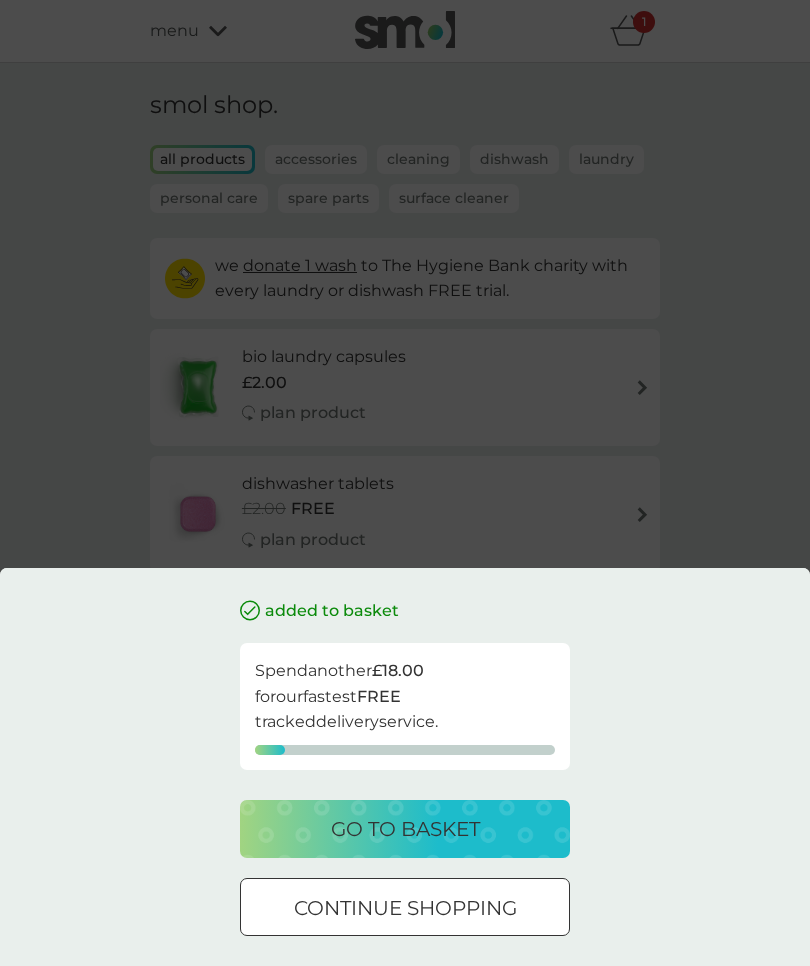 click on "continue shopping" at bounding box center (405, 908) 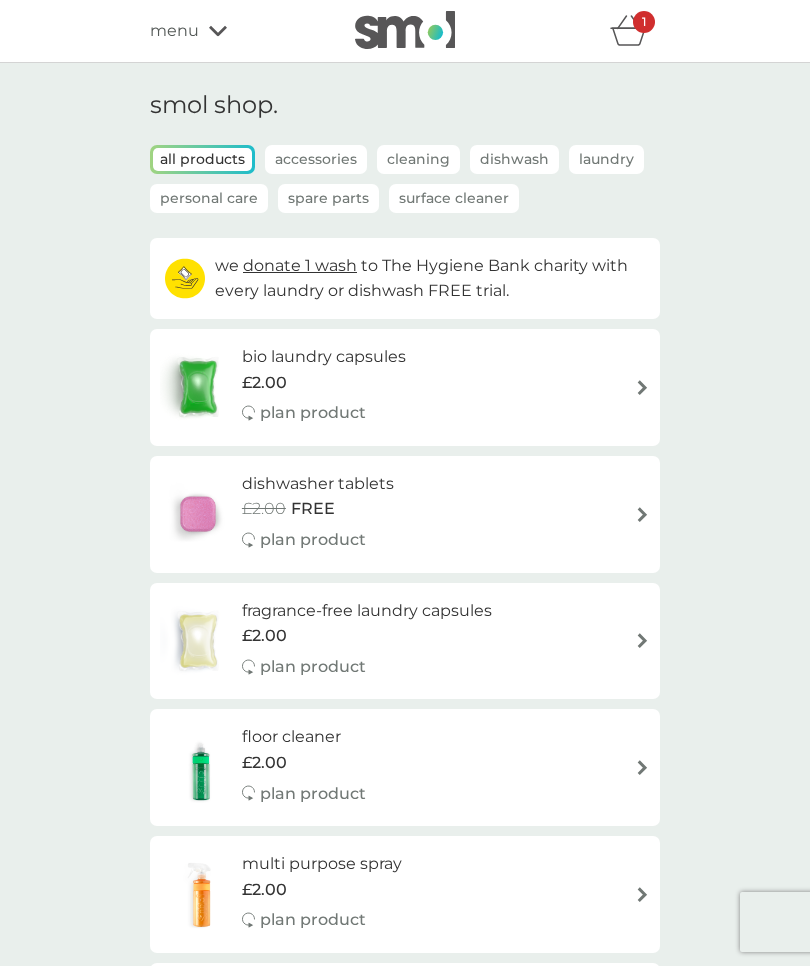 click on "Laundry" at bounding box center [606, 159] 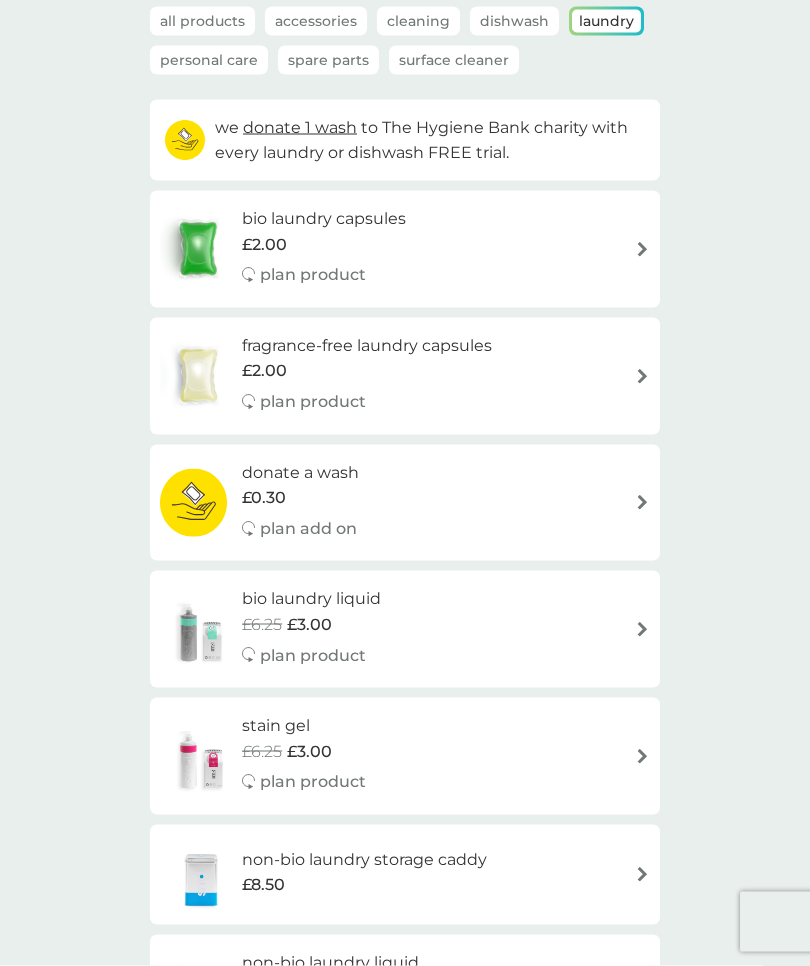 scroll, scrollTop: 0, scrollLeft: 0, axis: both 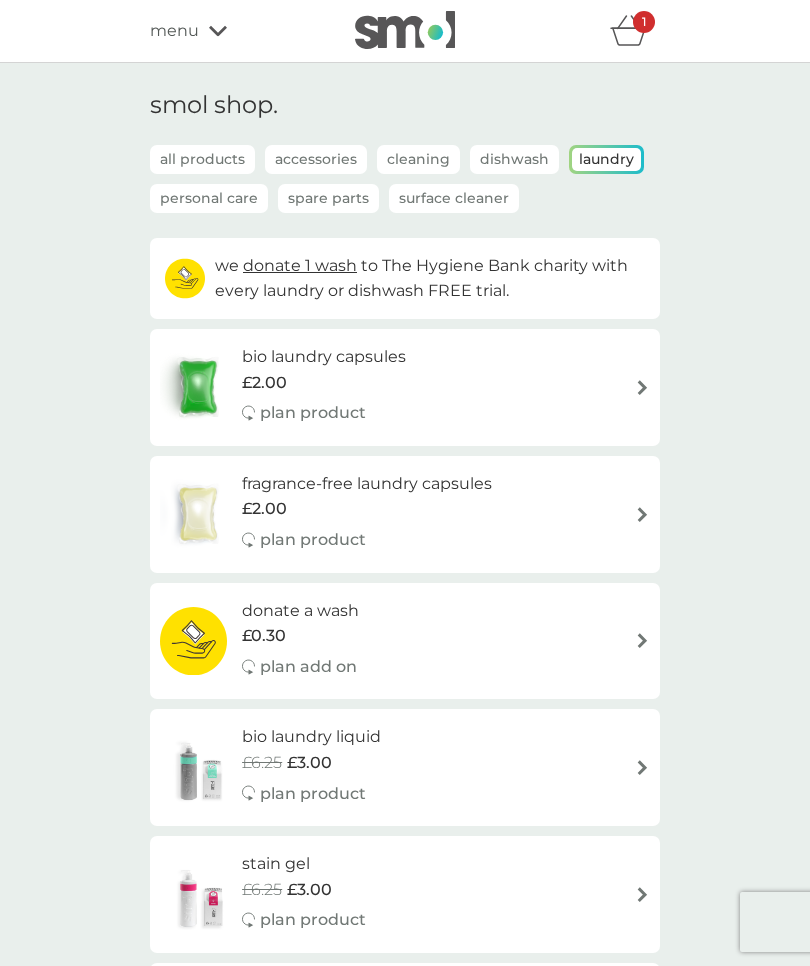 click 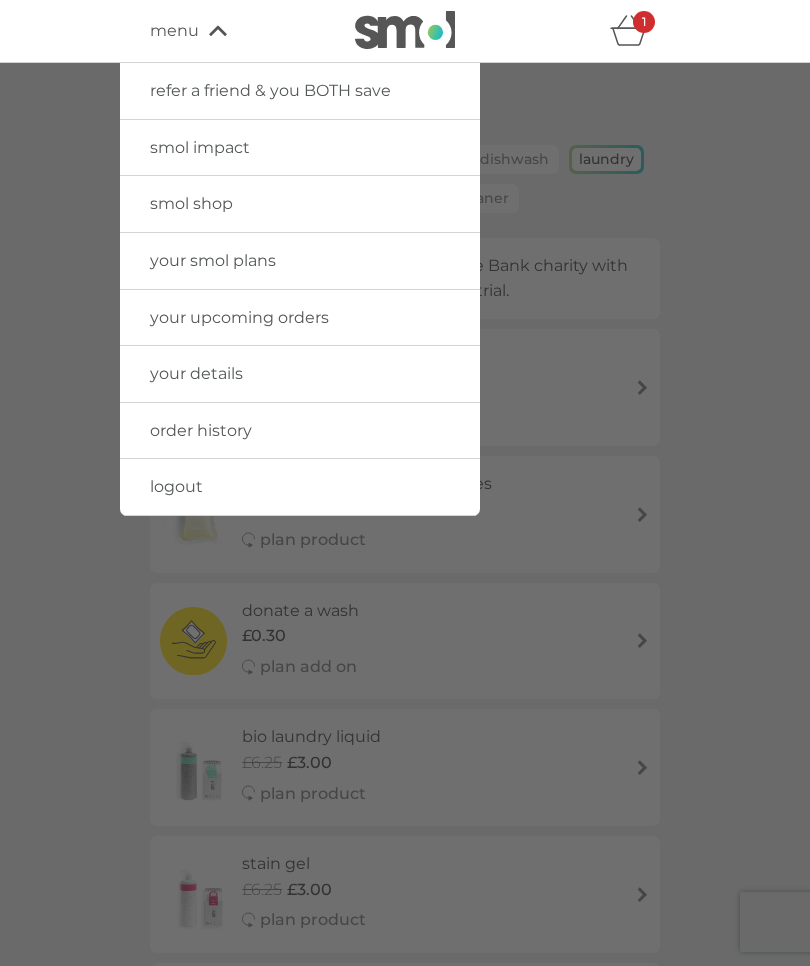click on "smol shop" at bounding box center [300, 204] 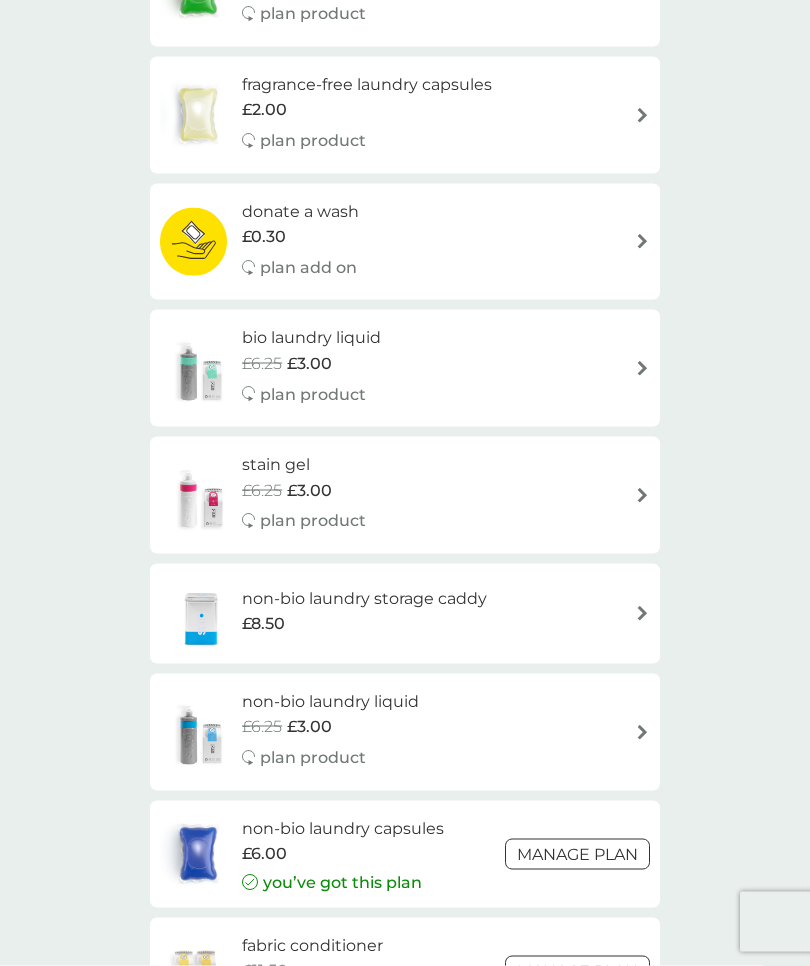 scroll, scrollTop: 401, scrollLeft: 0, axis: vertical 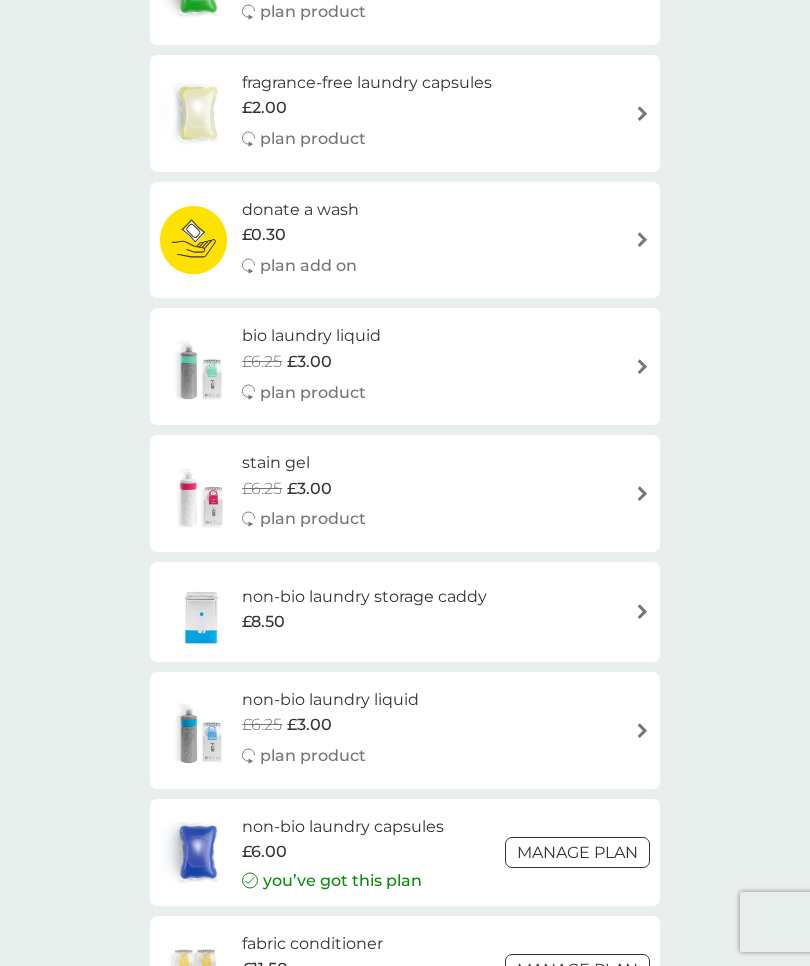 click on "non-bio laundry storage caddy £8.50" at bounding box center (405, 612) 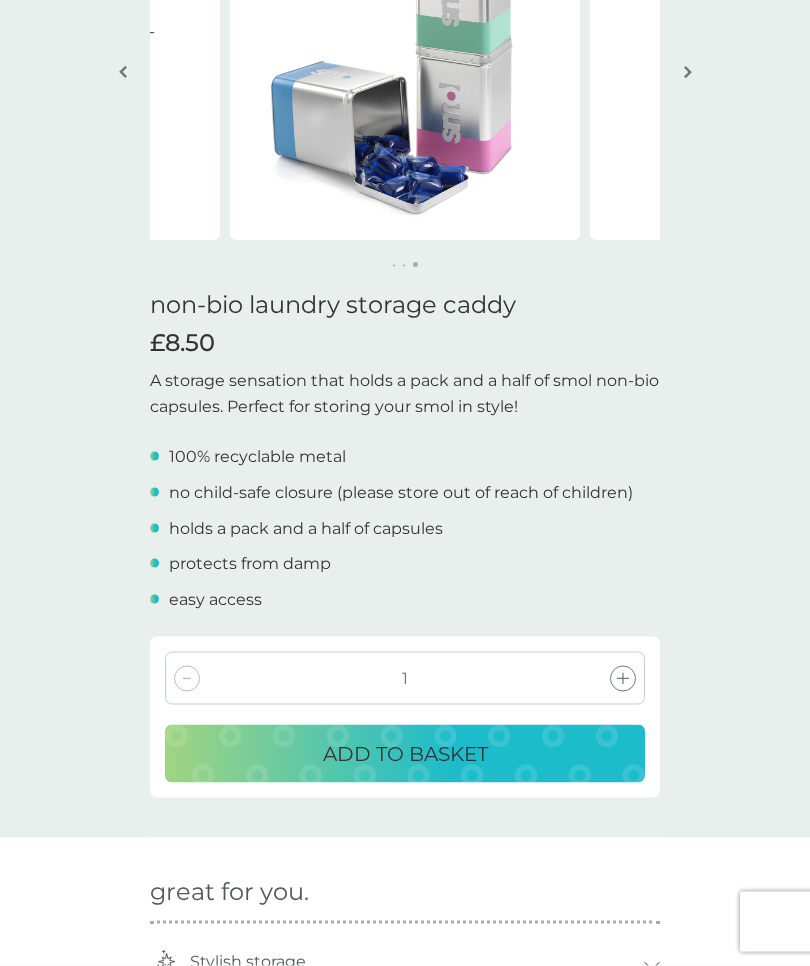 scroll, scrollTop: 247, scrollLeft: 0, axis: vertical 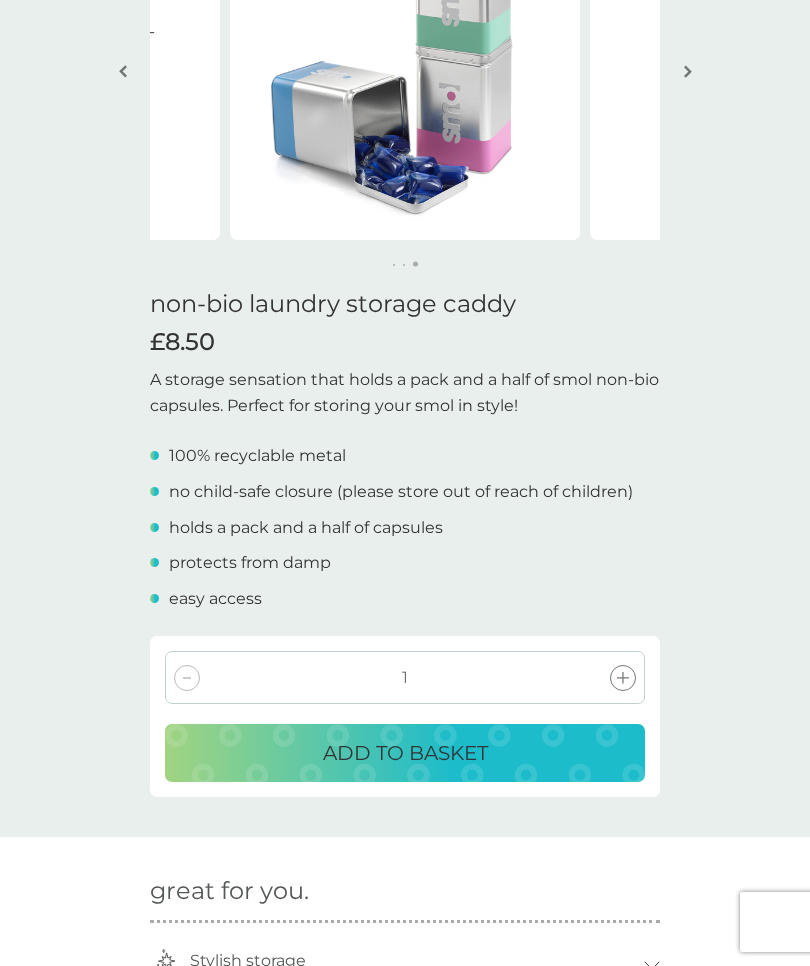 click 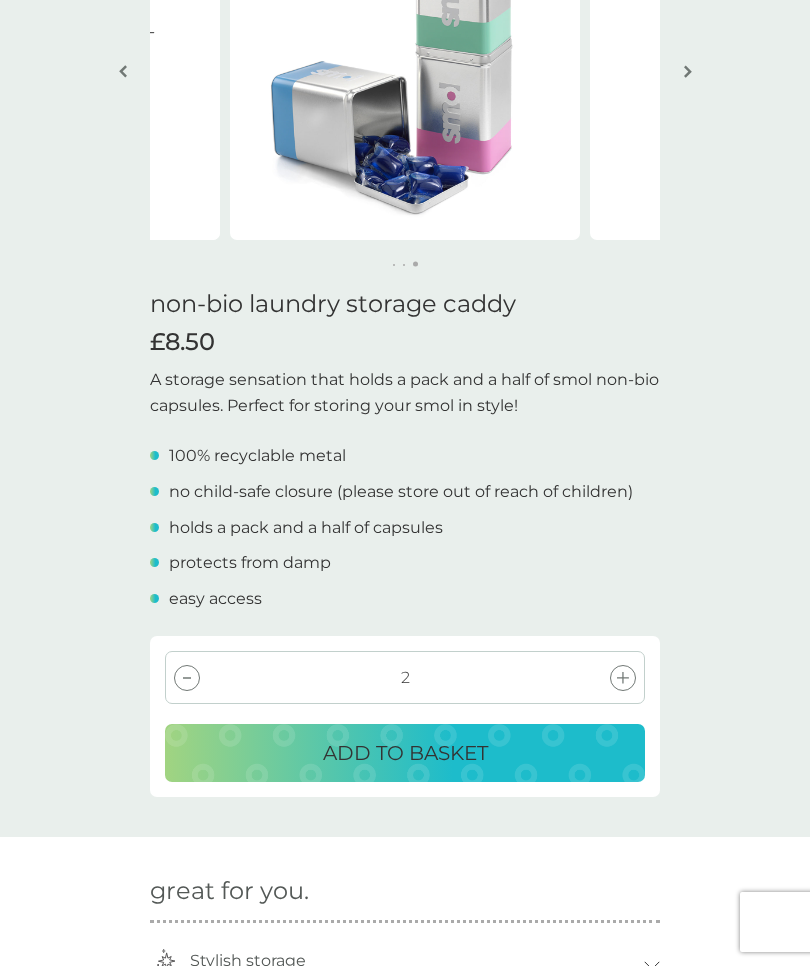 click at bounding box center [187, 678] 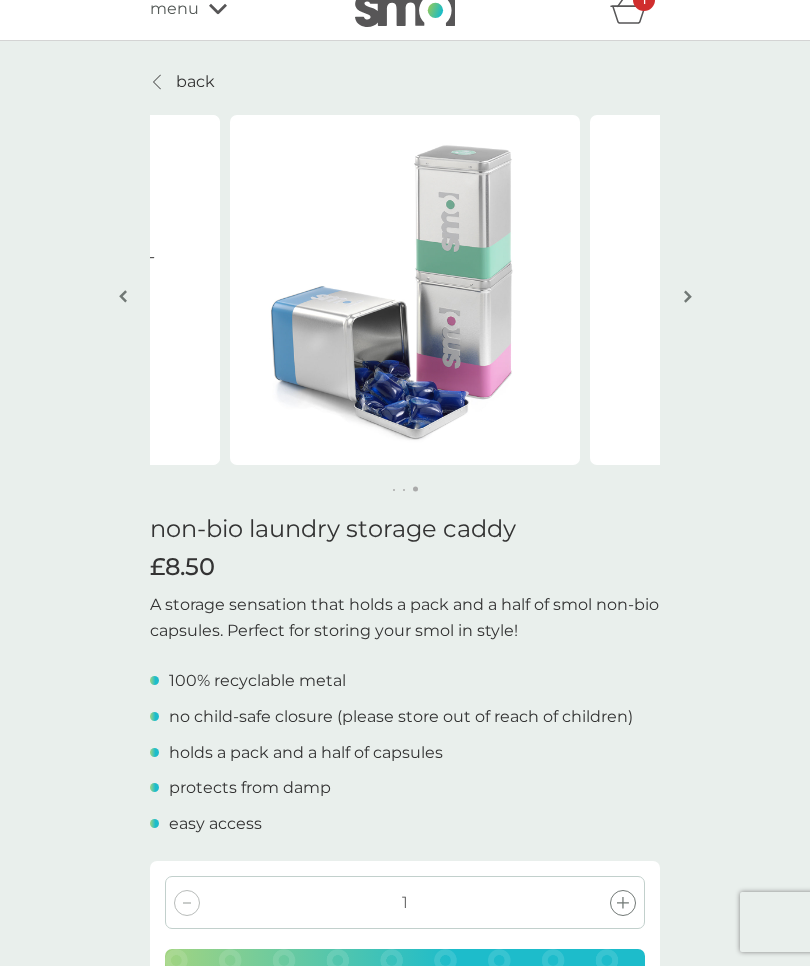 scroll, scrollTop: 0, scrollLeft: 0, axis: both 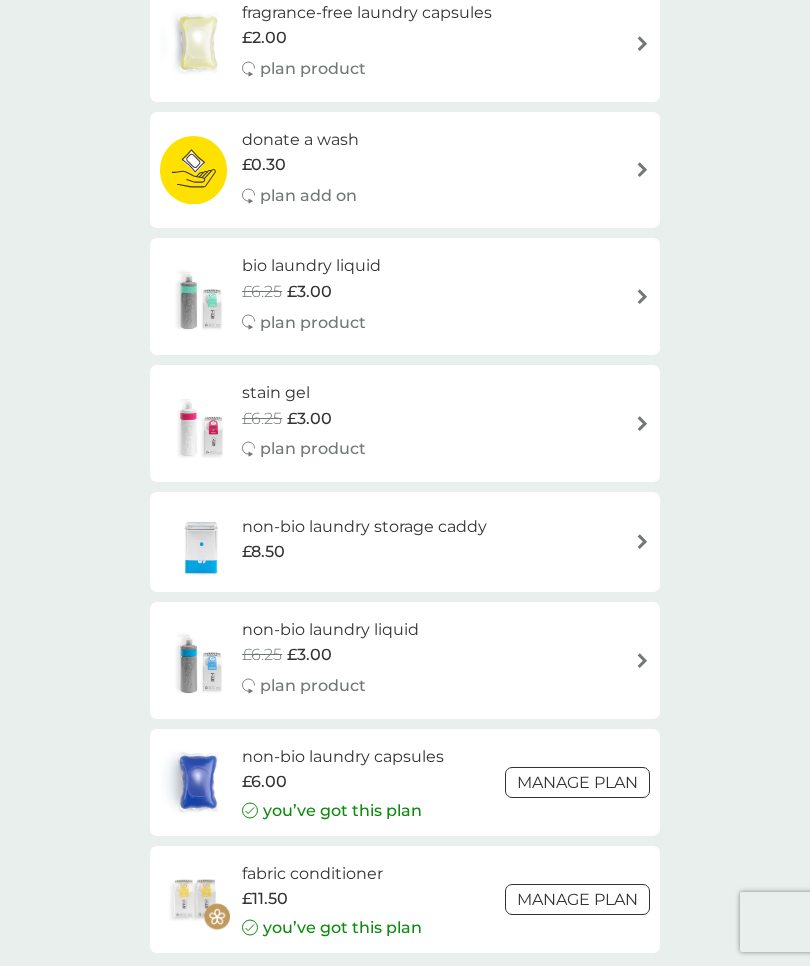 click on "£11.50" at bounding box center (332, 899) 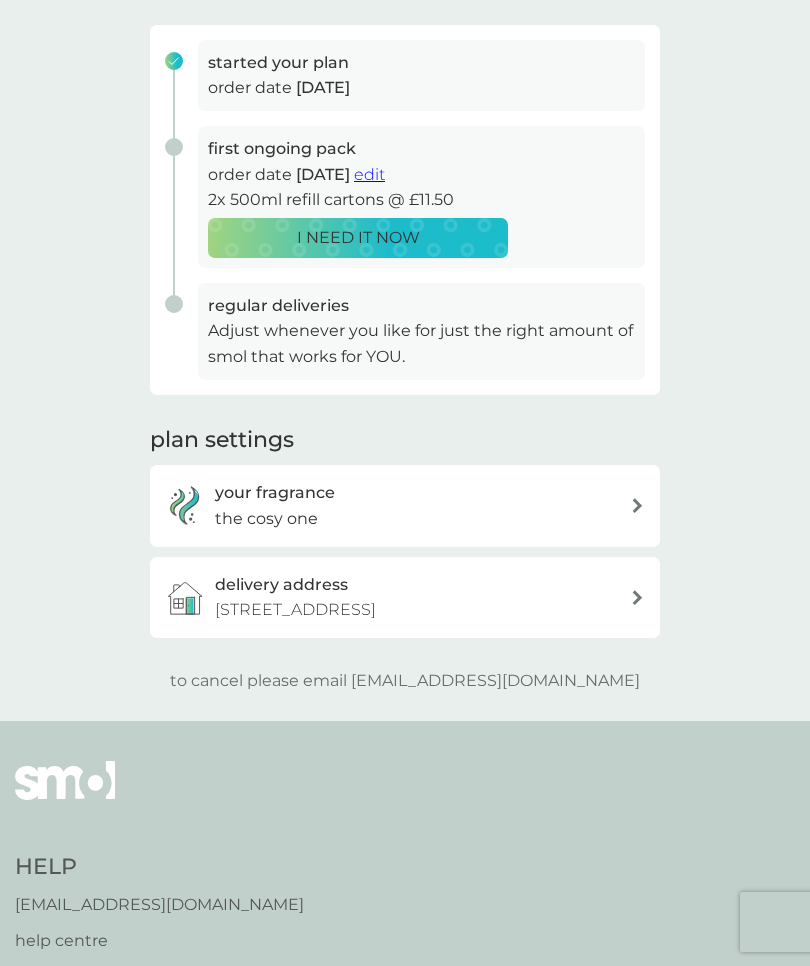 scroll, scrollTop: 292, scrollLeft: 0, axis: vertical 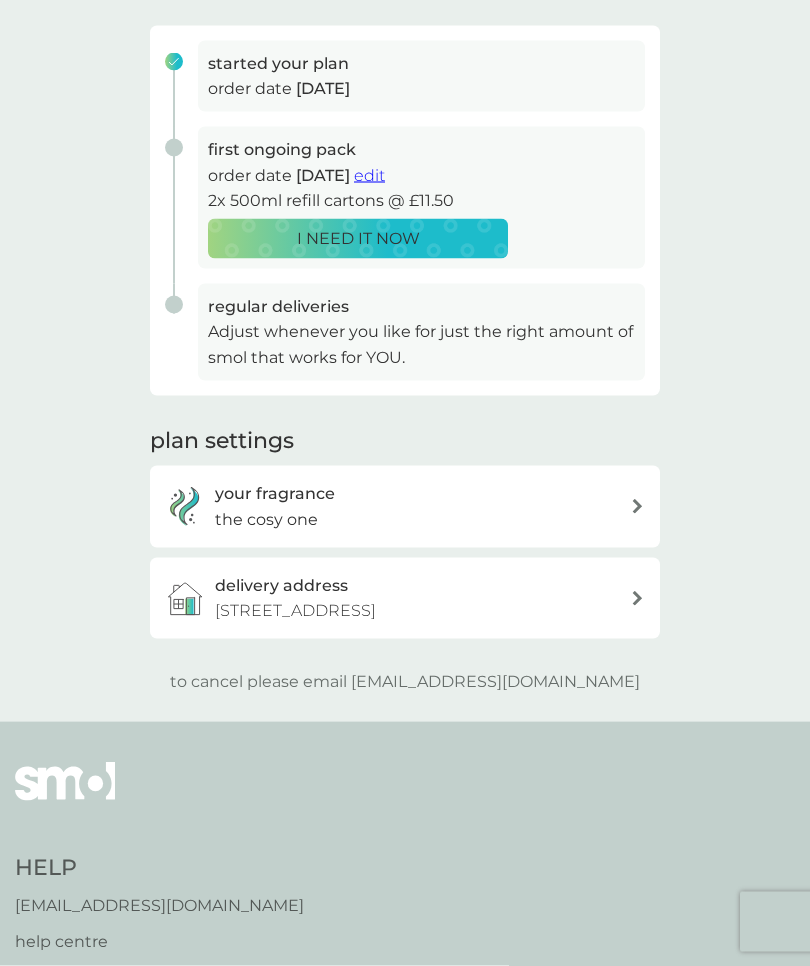 click at bounding box center (637, 506) 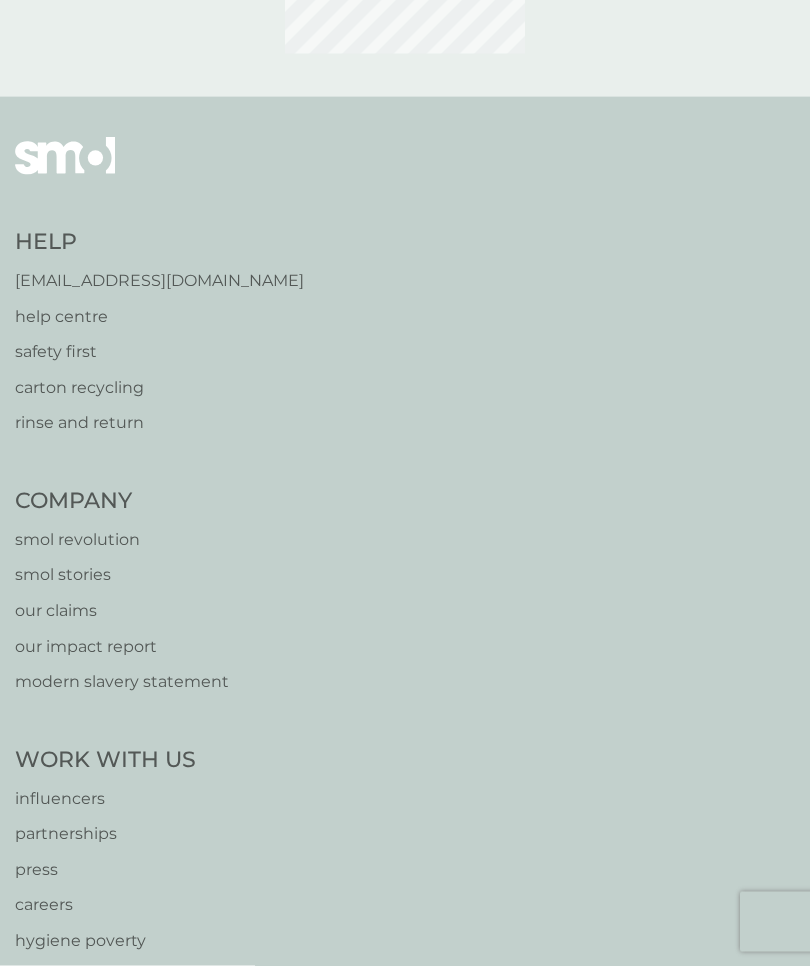 scroll, scrollTop: 0, scrollLeft: 0, axis: both 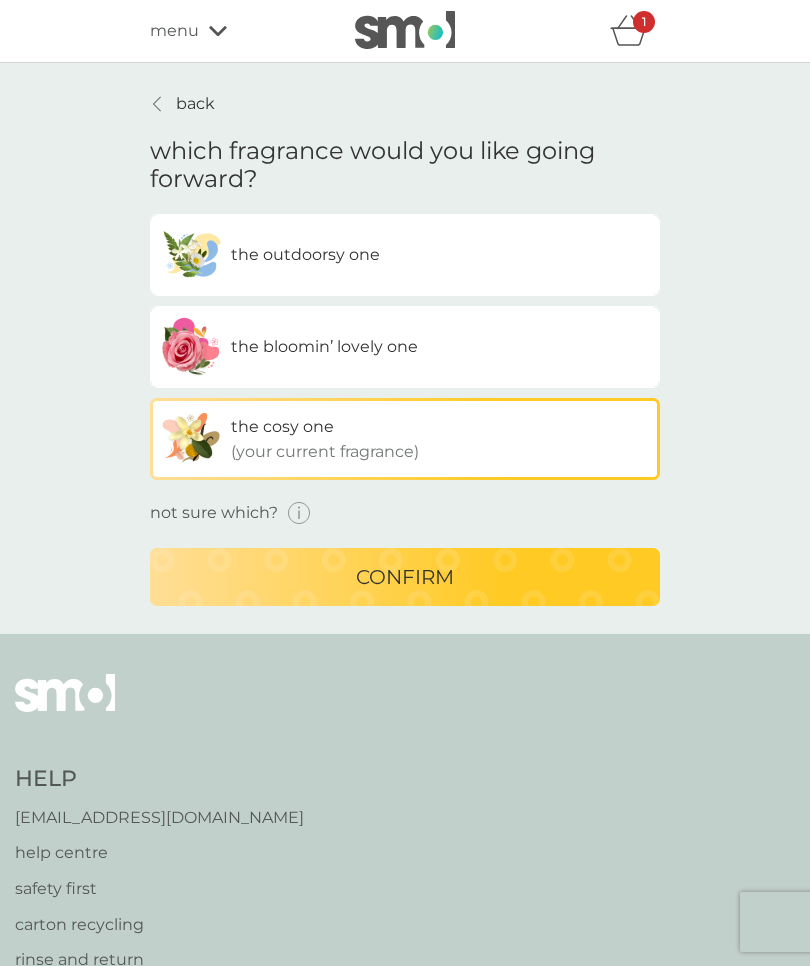 click 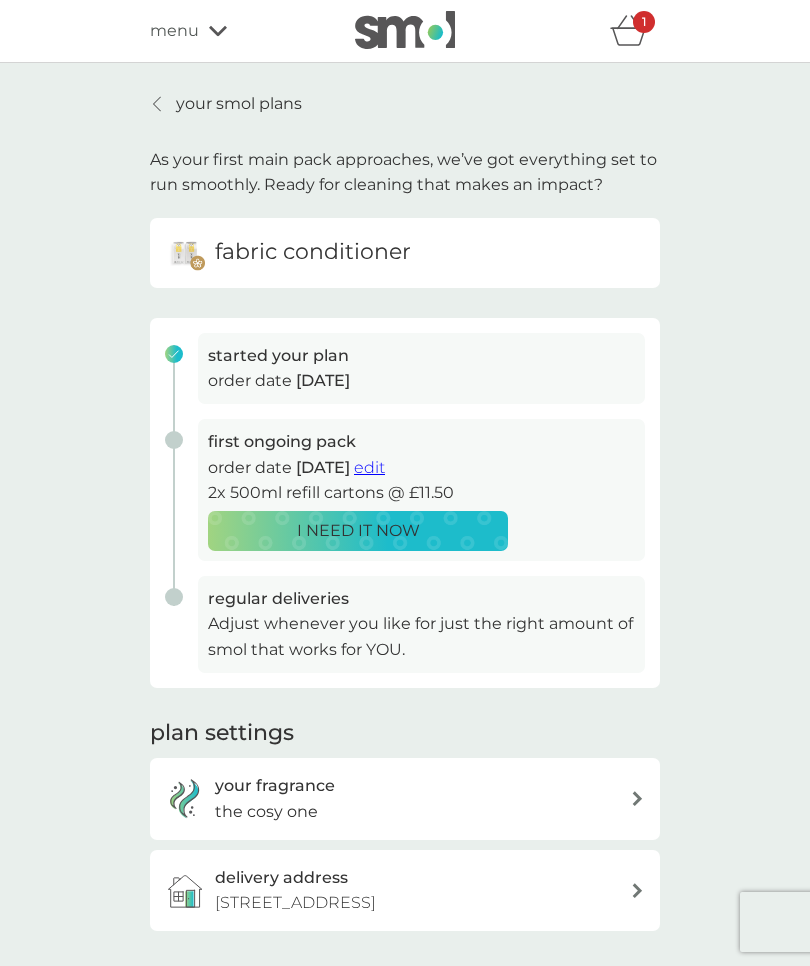 click 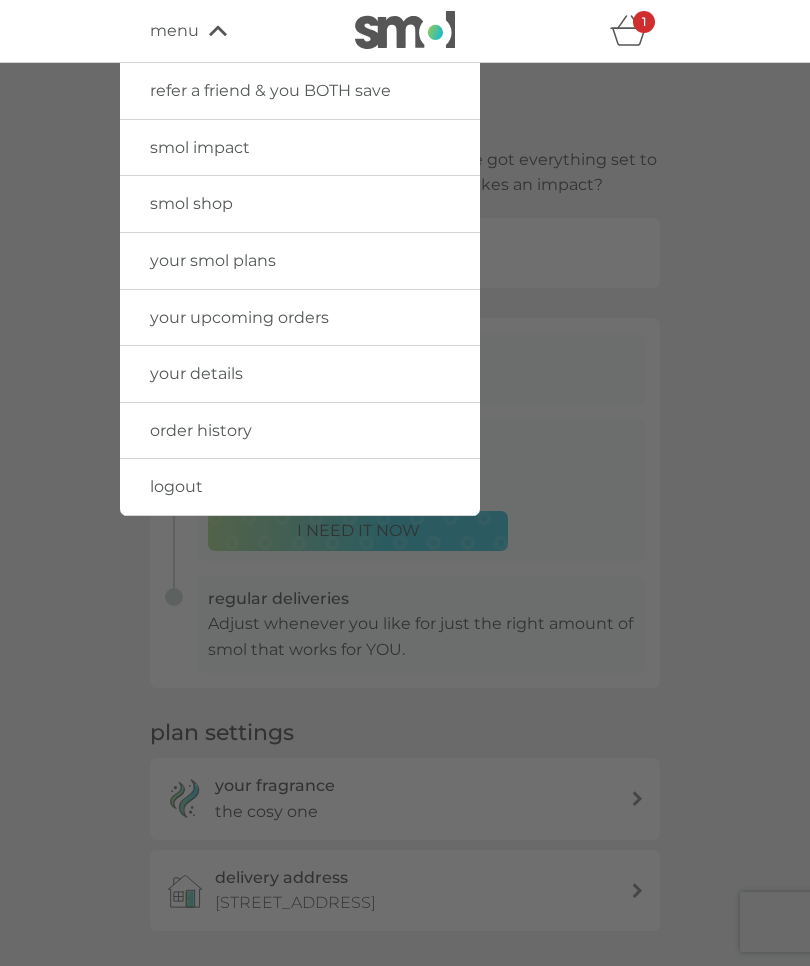 click on "your upcoming orders" at bounding box center [239, 317] 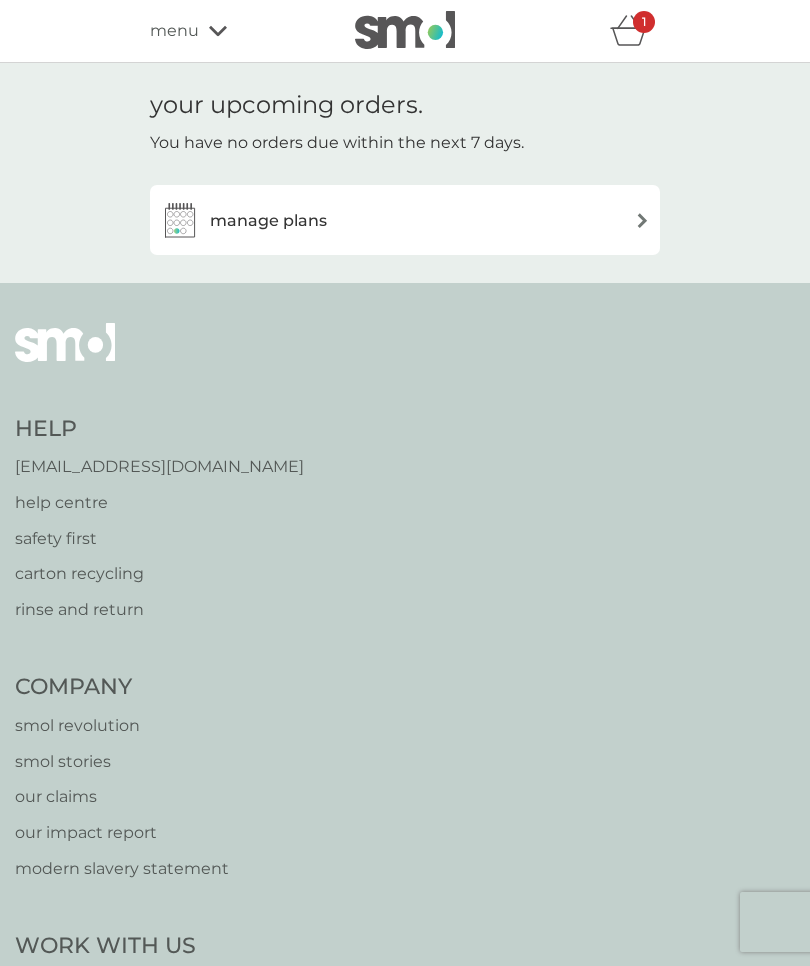 click on "manage plans" at bounding box center (405, 220) 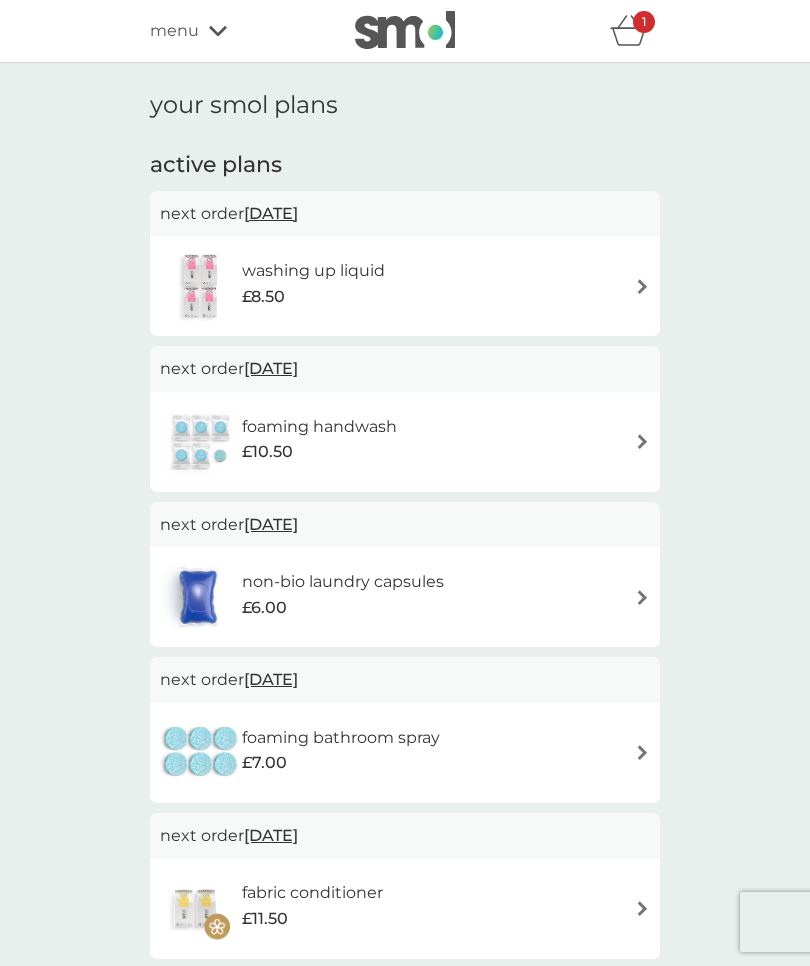 click on "washing up liquid £8.50" at bounding box center (405, 286) 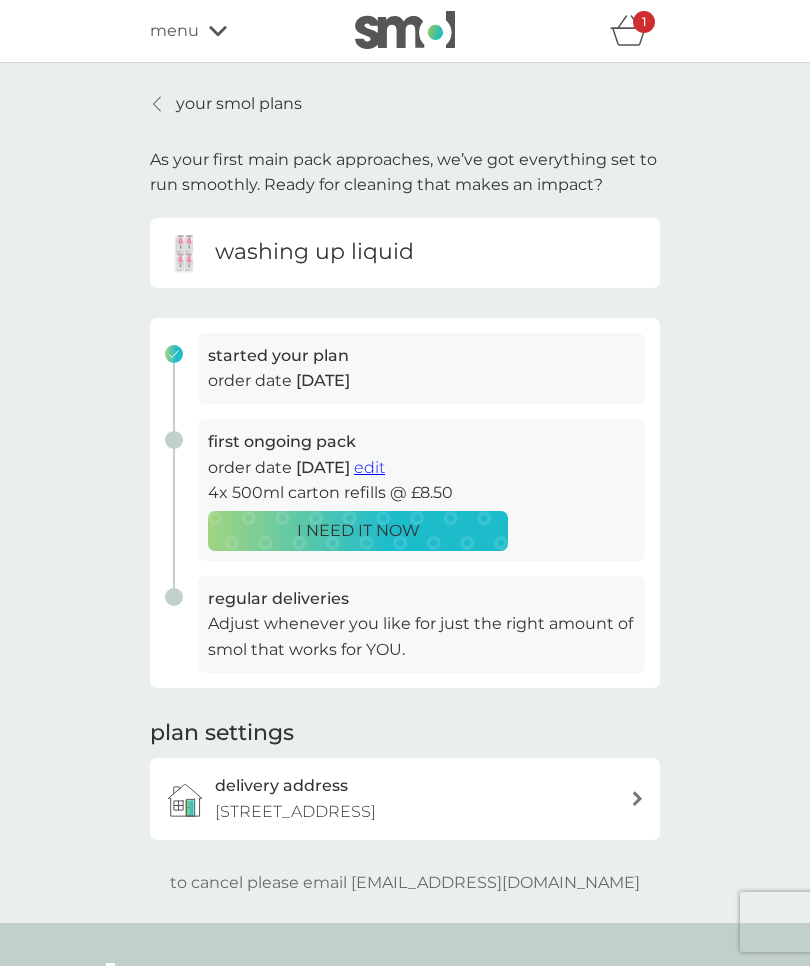click 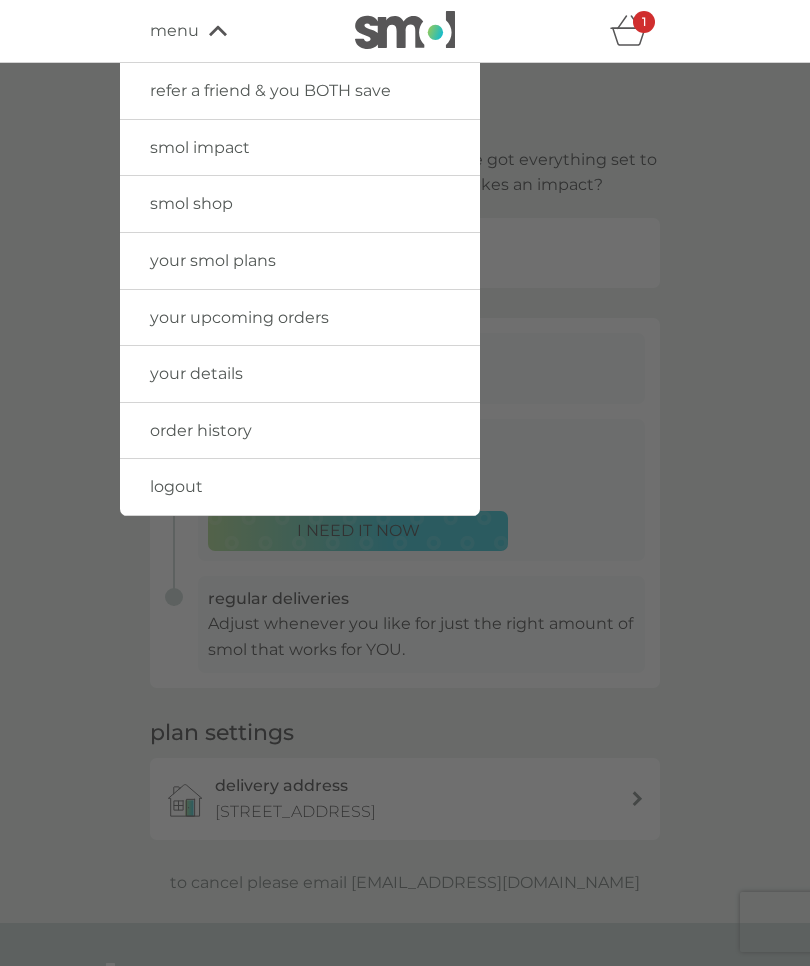 click on "your upcoming orders" at bounding box center (239, 317) 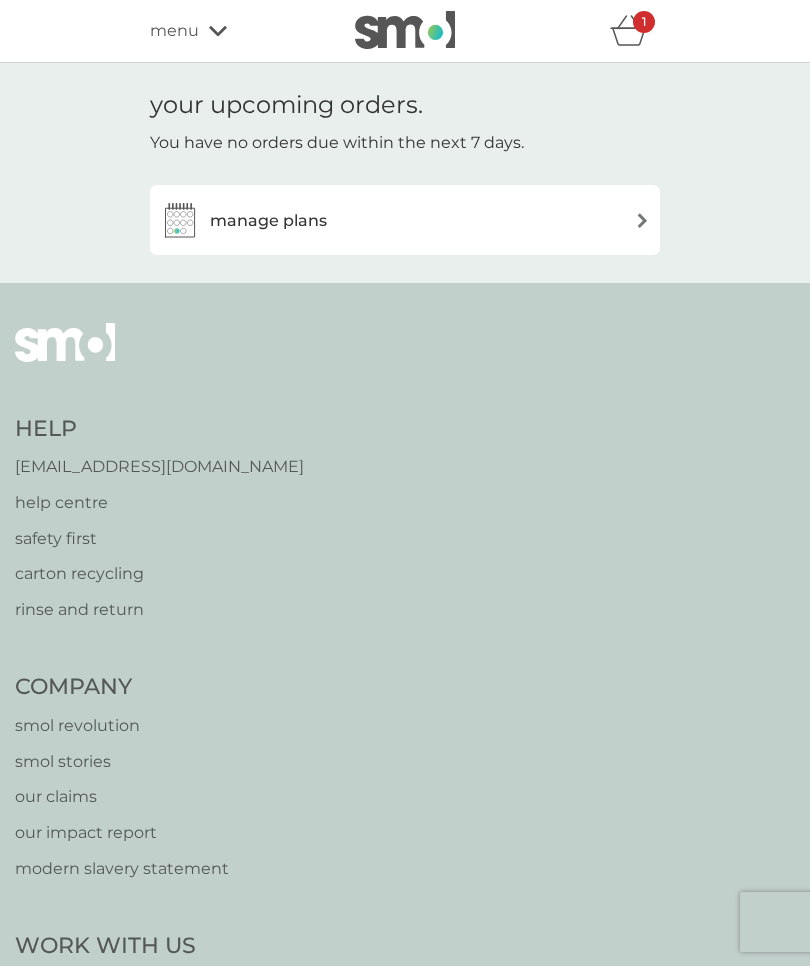 click at bounding box center (642, 220) 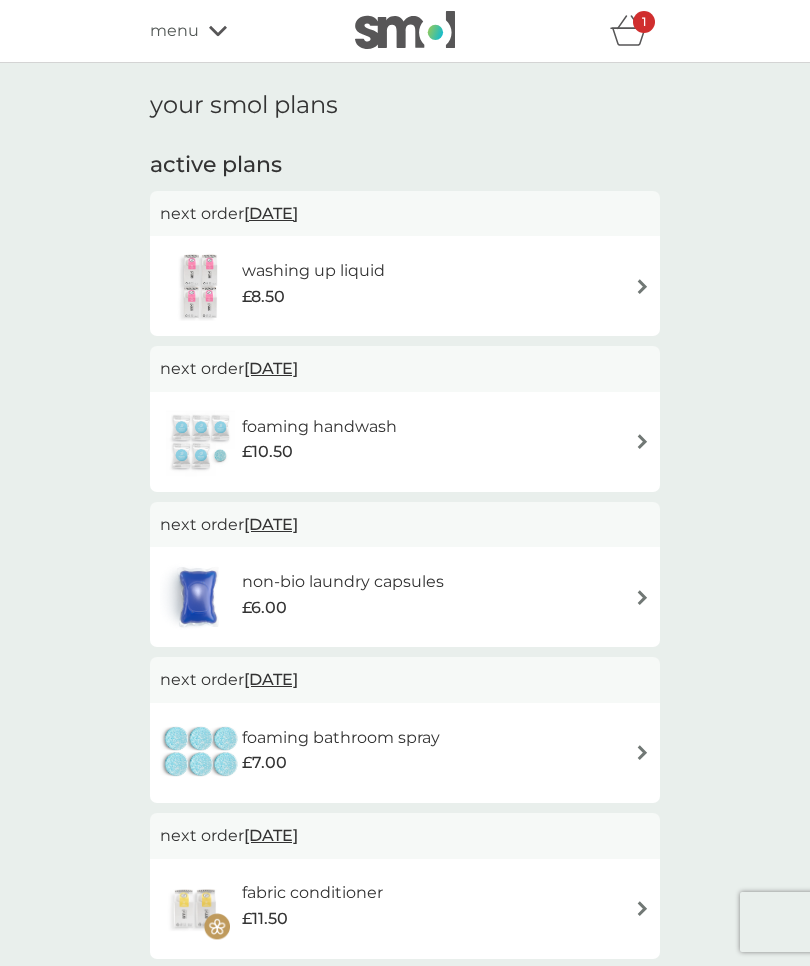 click on "washing up liquid £8.50" at bounding box center (405, 286) 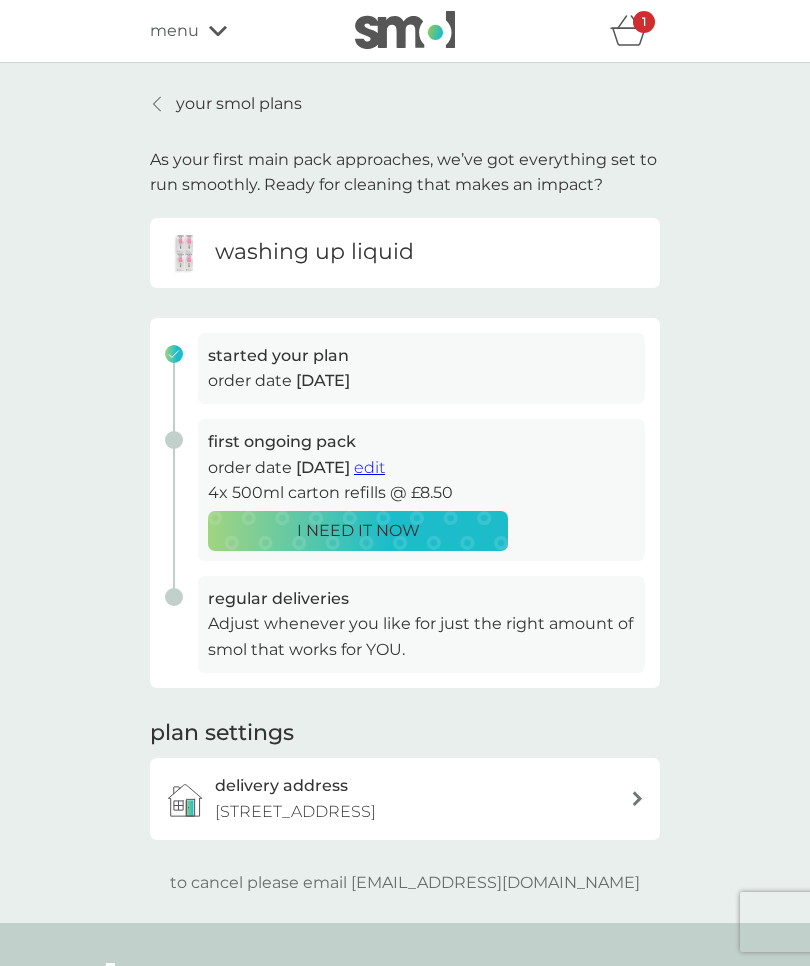 click on "I NEED IT NOW" at bounding box center (358, 531) 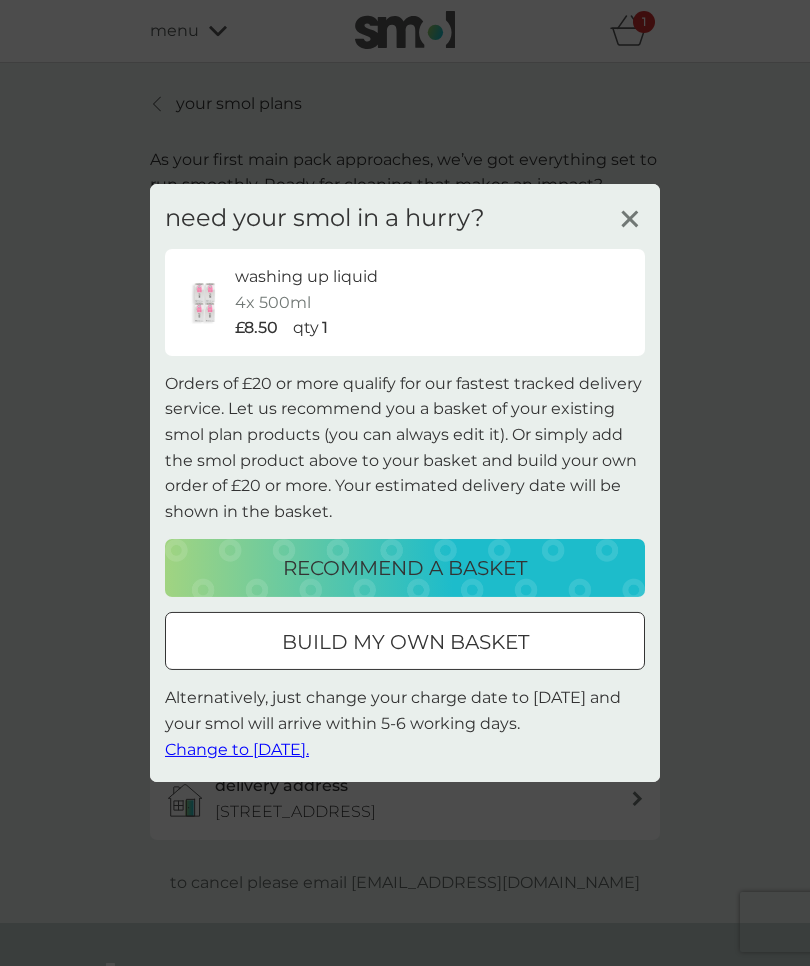 click 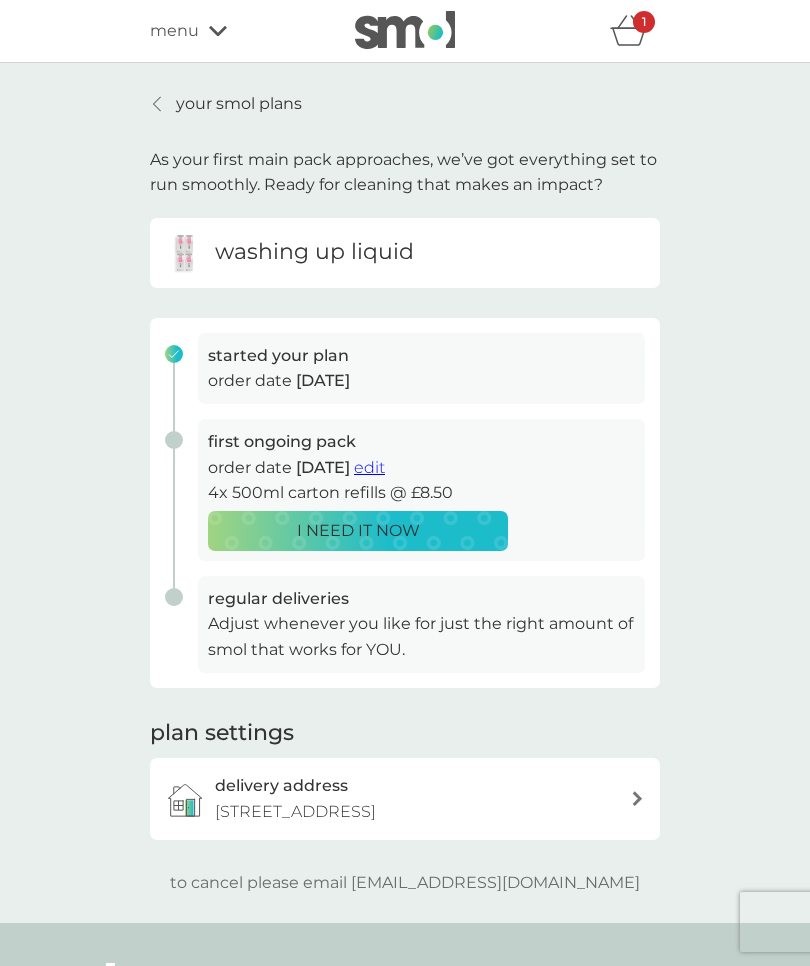 click on "edit" at bounding box center (369, 467) 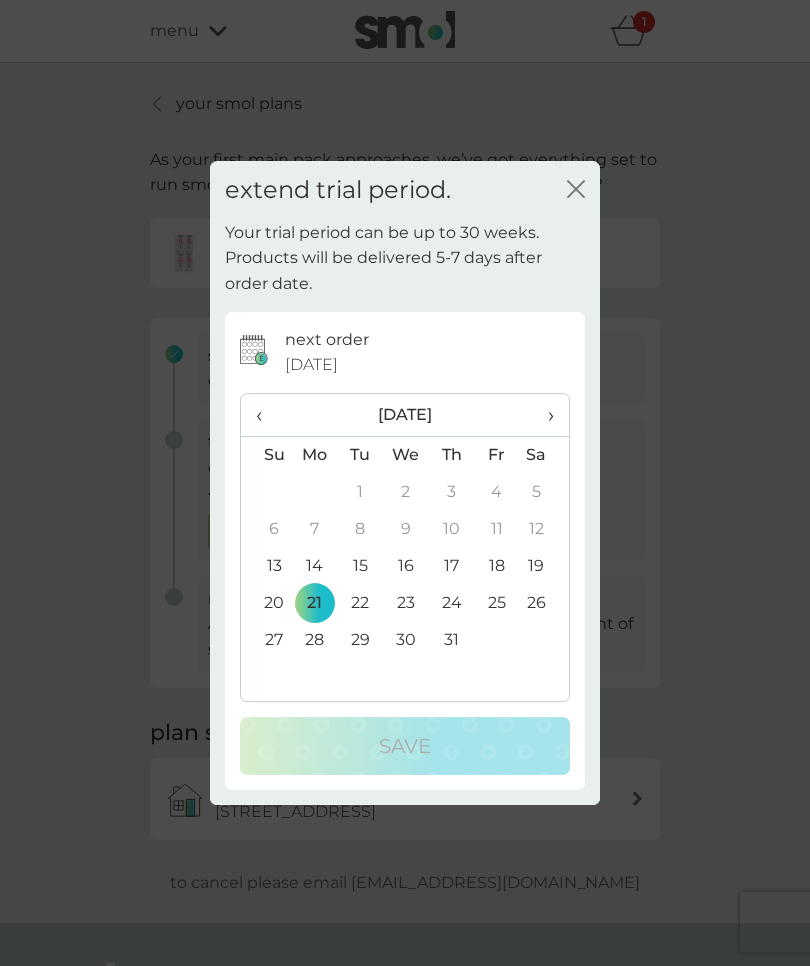 click on "close" 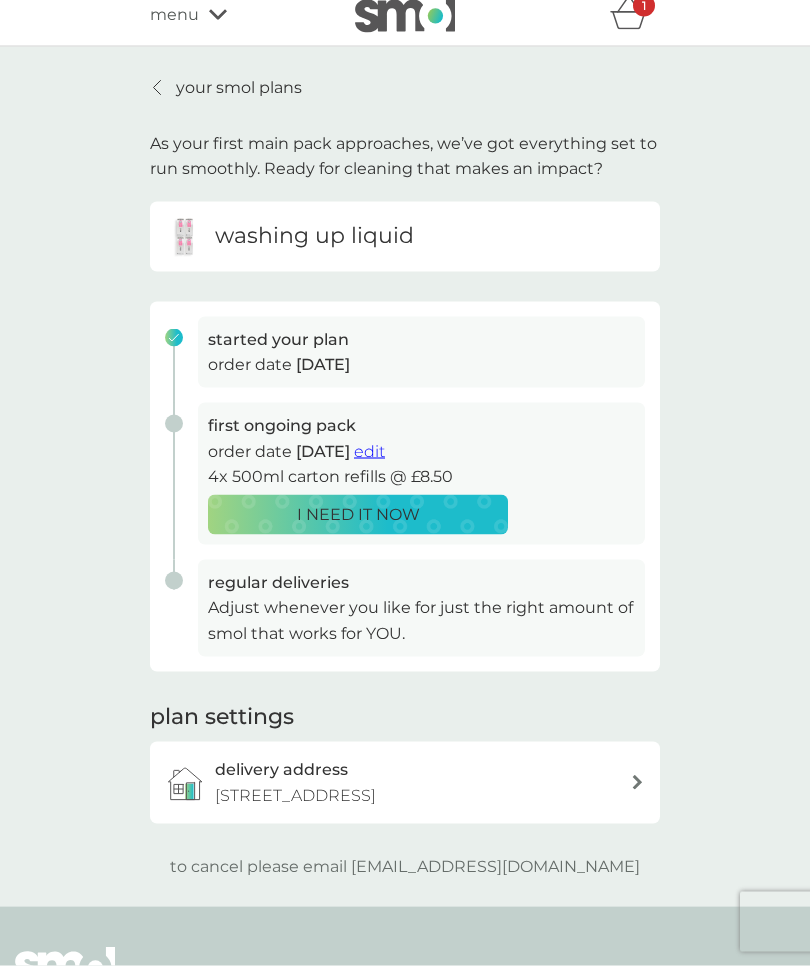 scroll, scrollTop: 0, scrollLeft: 0, axis: both 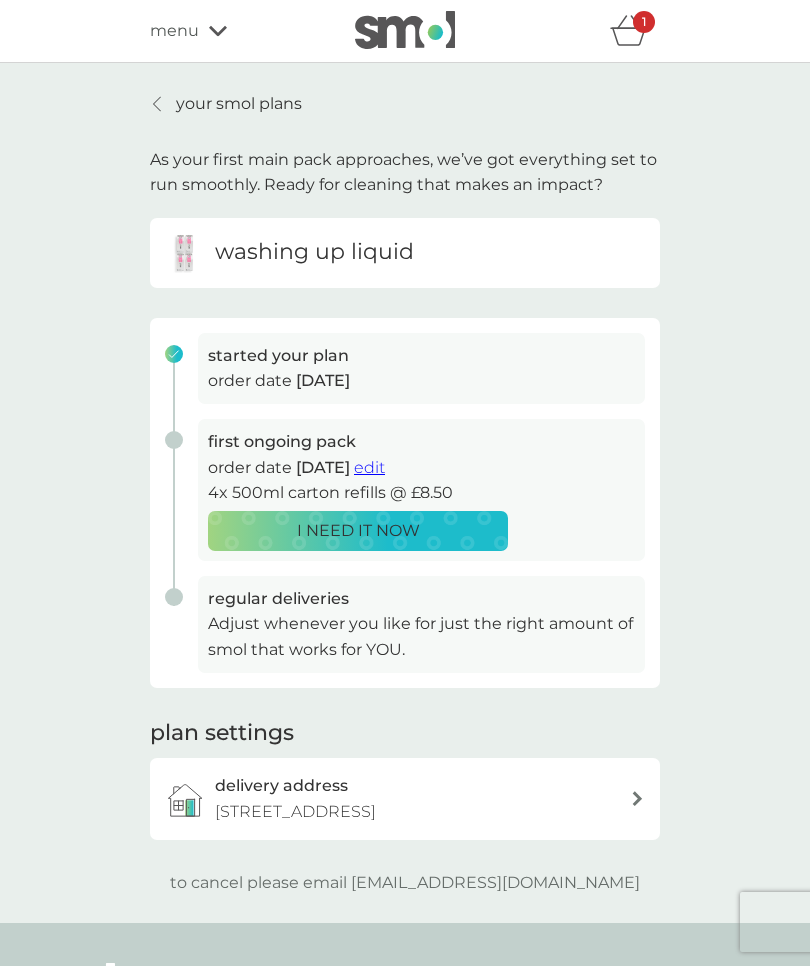click 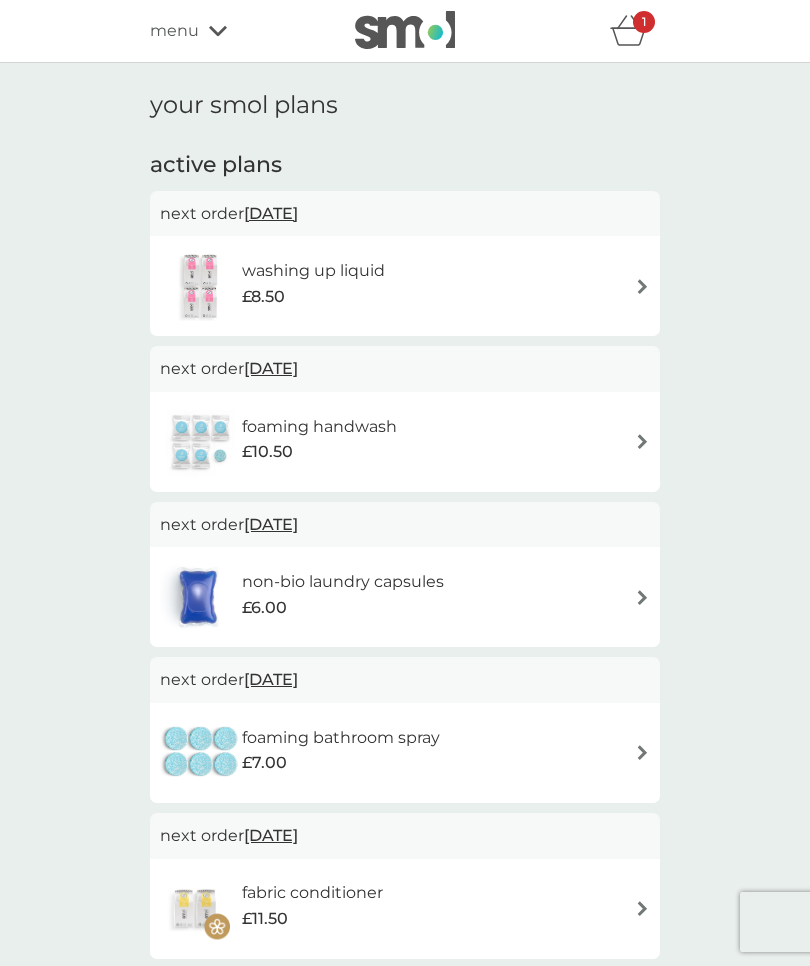 click on "foaming handwash £10.50" at bounding box center [405, 442] 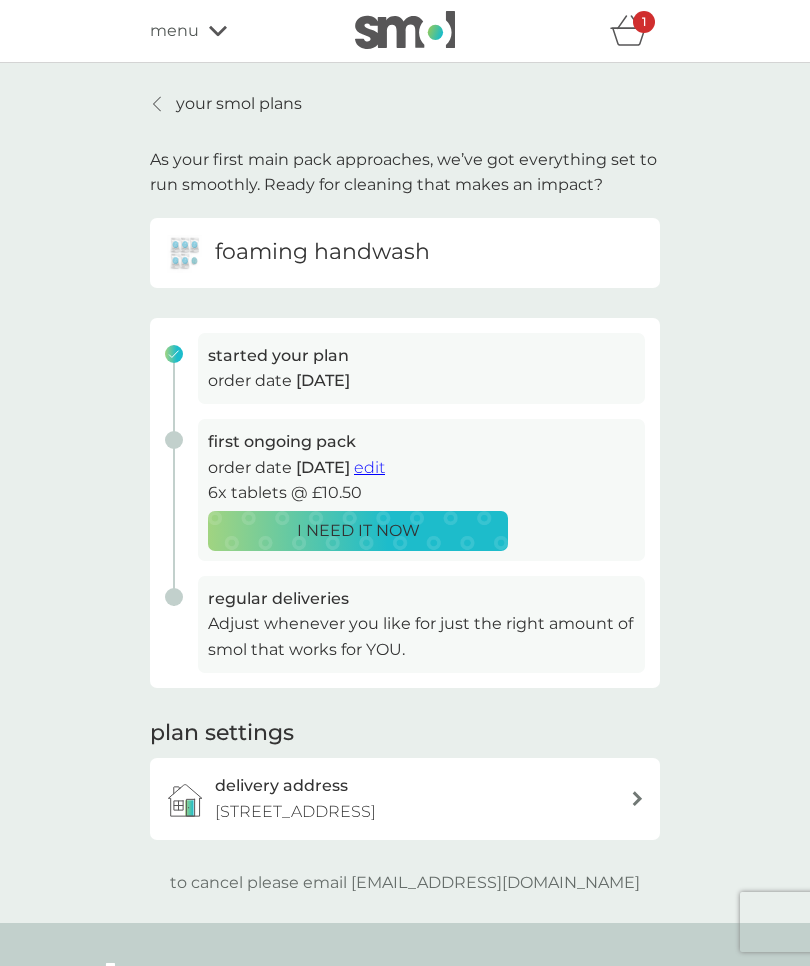 click 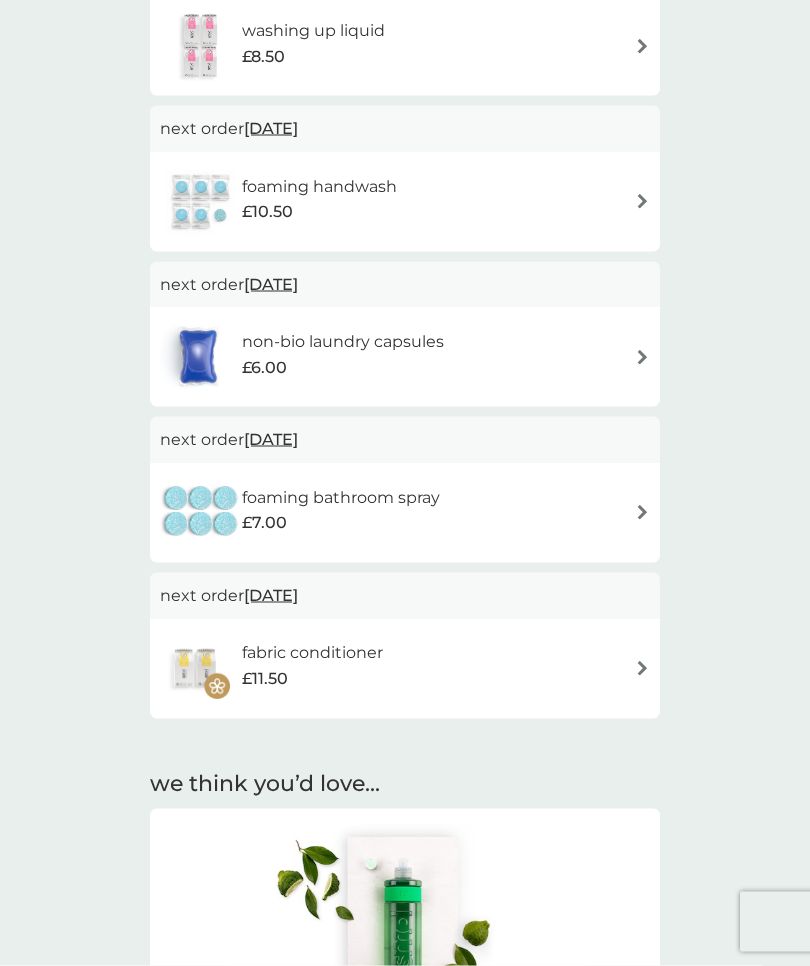 scroll, scrollTop: 0, scrollLeft: 0, axis: both 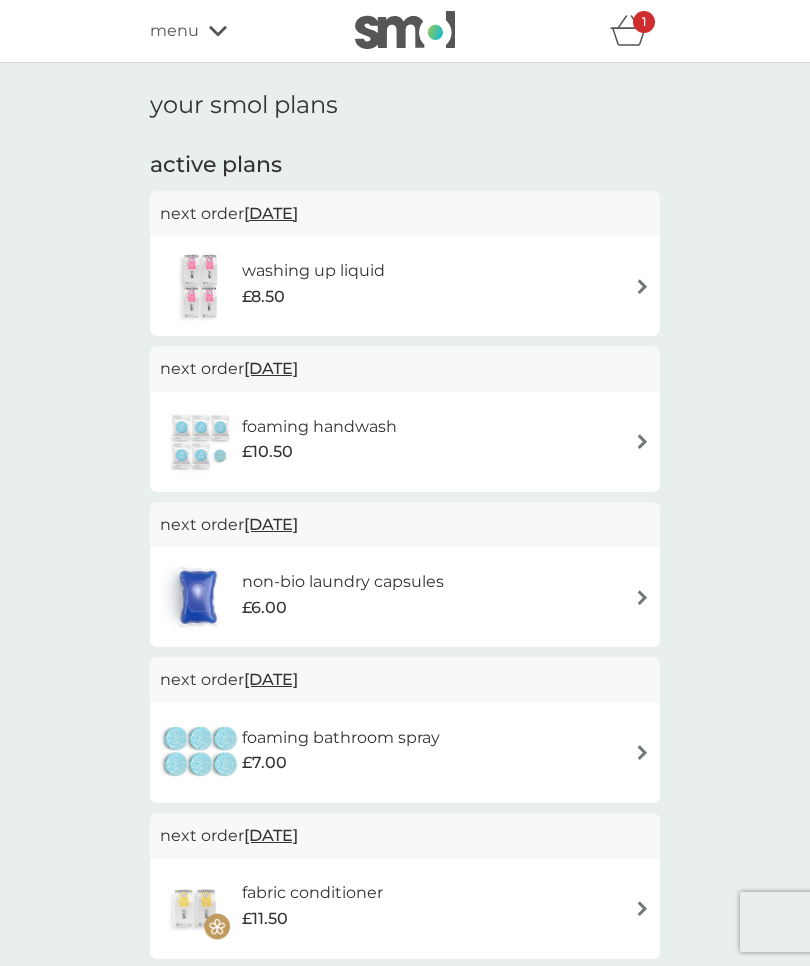 click on "washing up liquid £8.50" at bounding box center (405, 286) 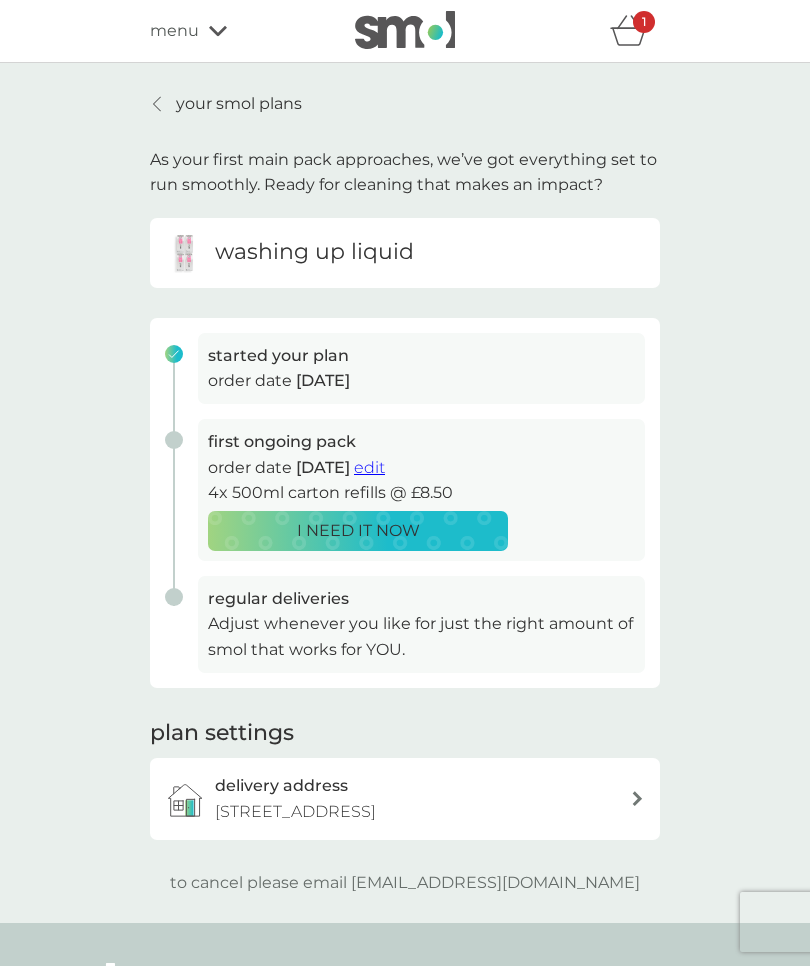 click on "I NEED IT NOW" at bounding box center [358, 531] 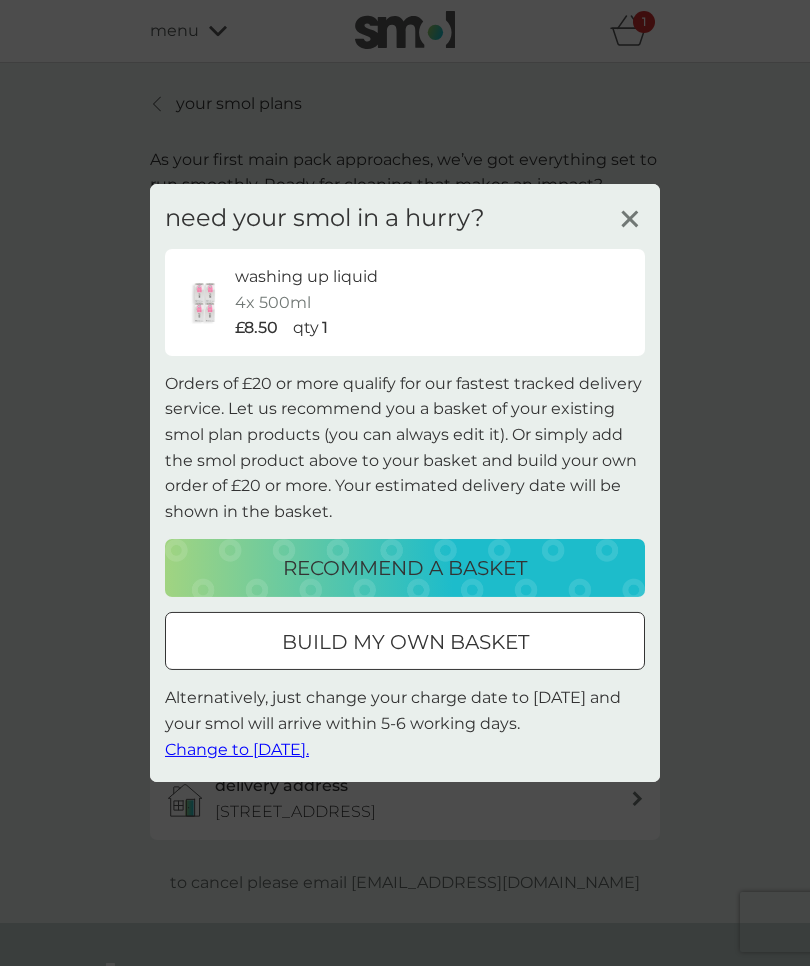 click on "build my own basket" at bounding box center (405, 642) 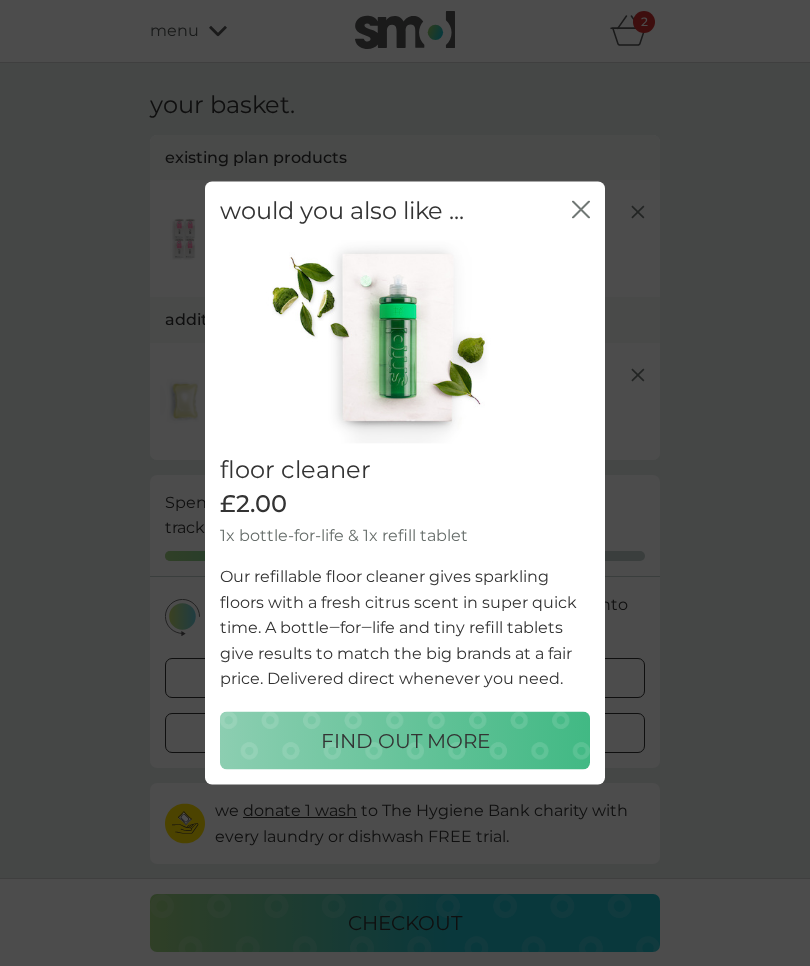 click on "close" 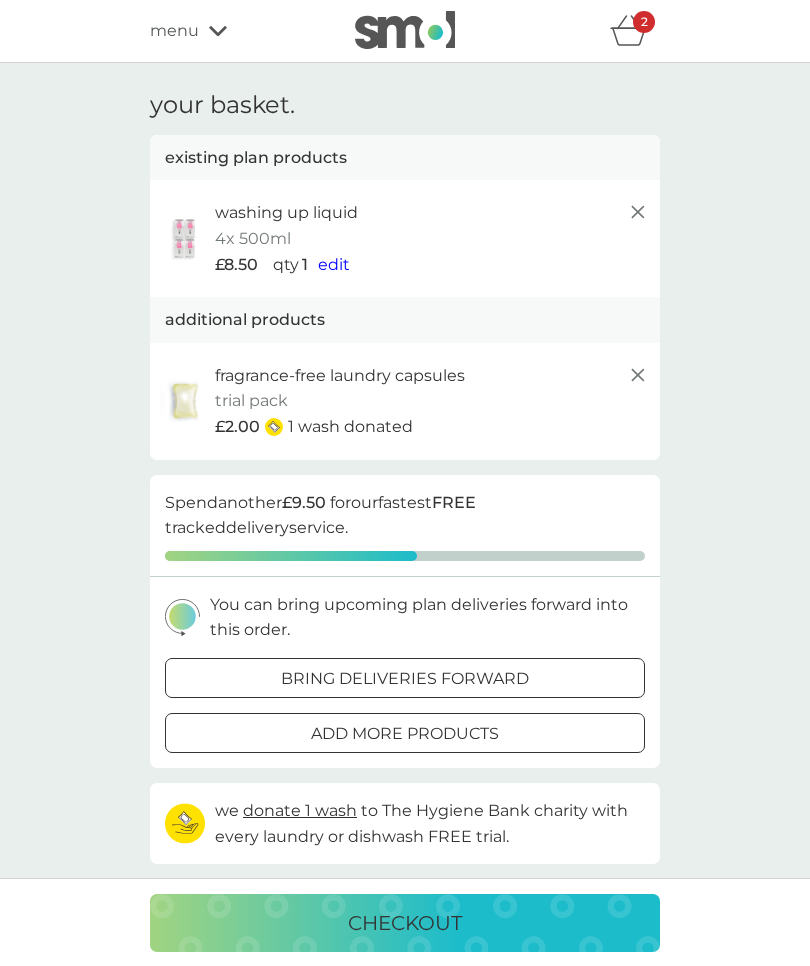 click 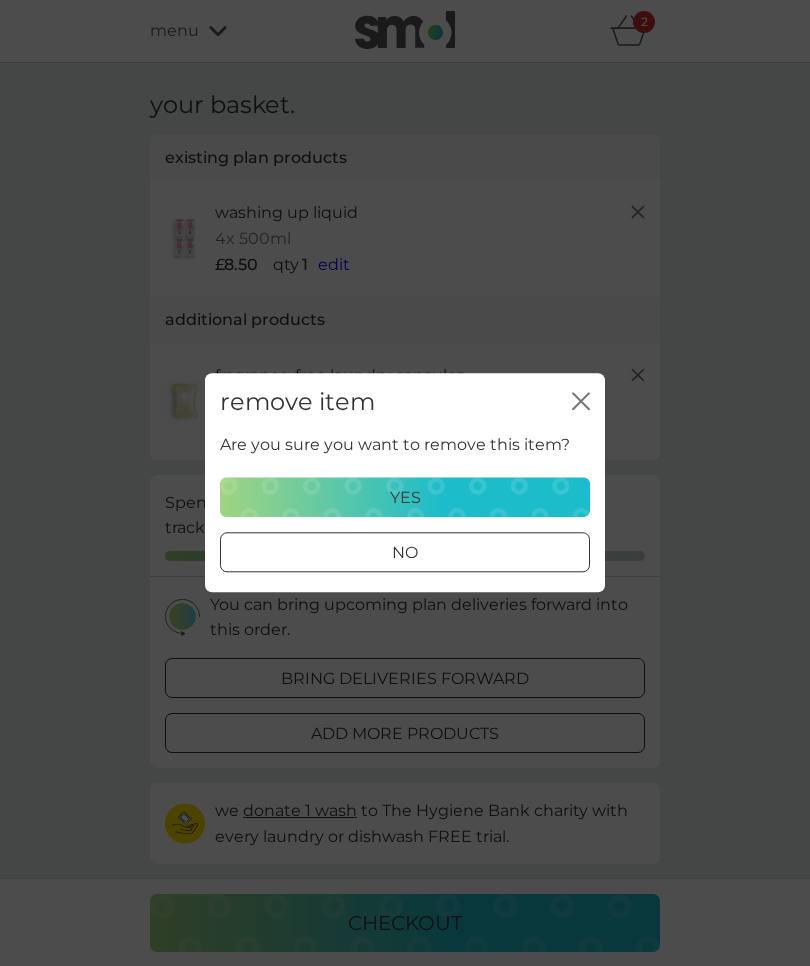 click on "yes" at bounding box center (405, 498) 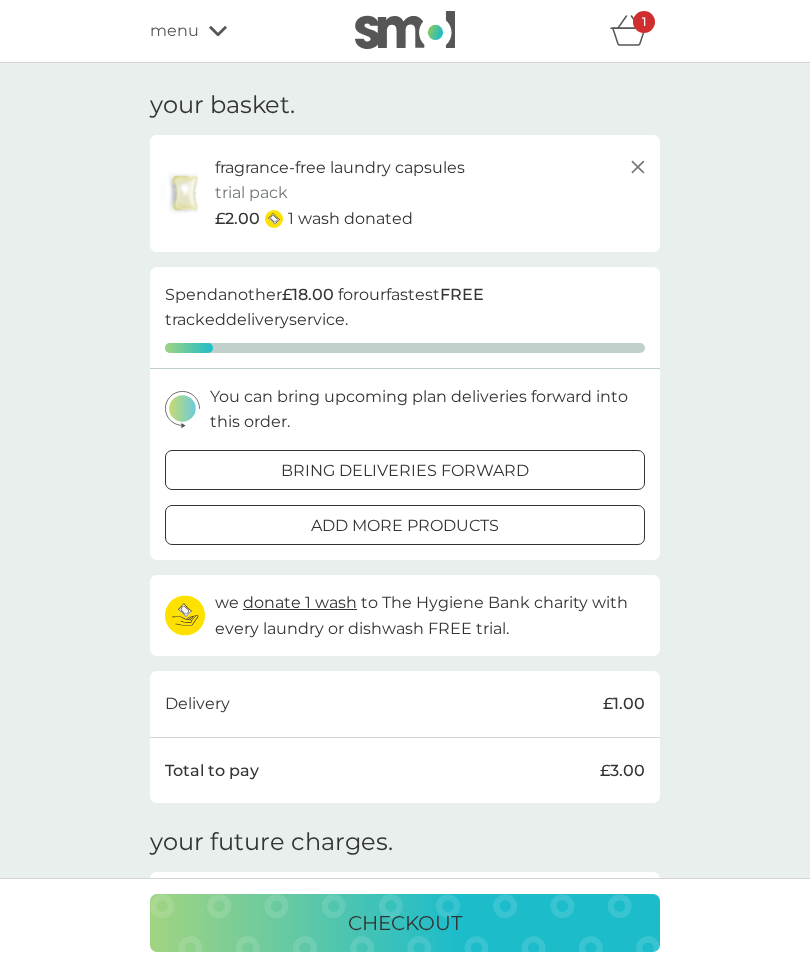 click 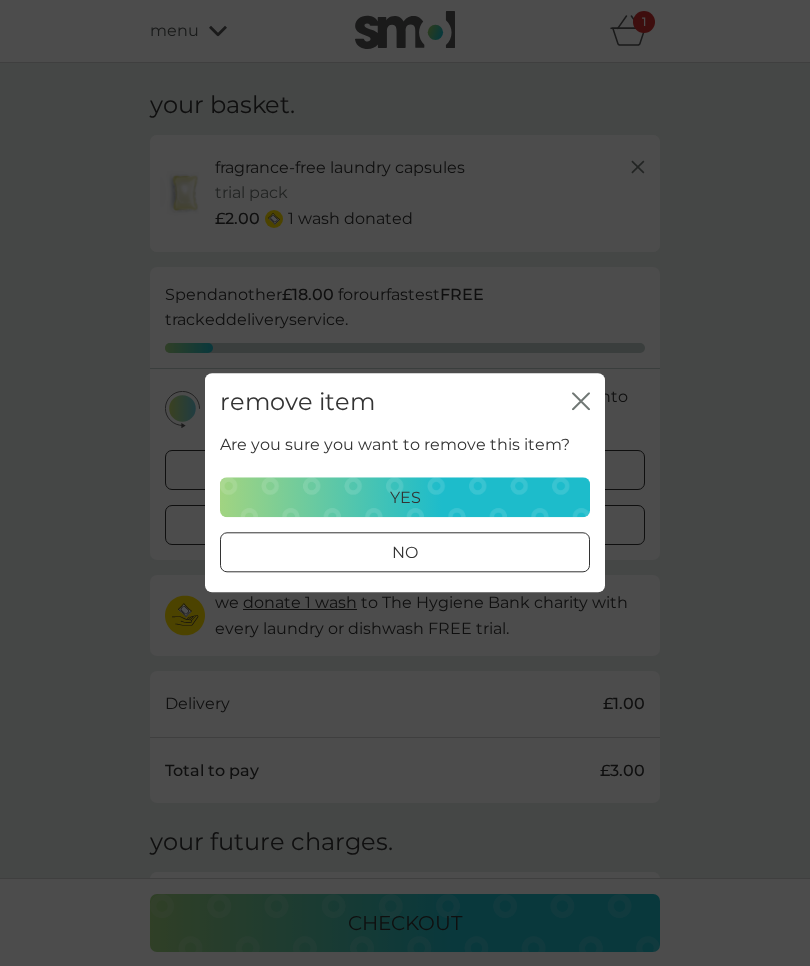 click on "yes" at bounding box center (405, 498) 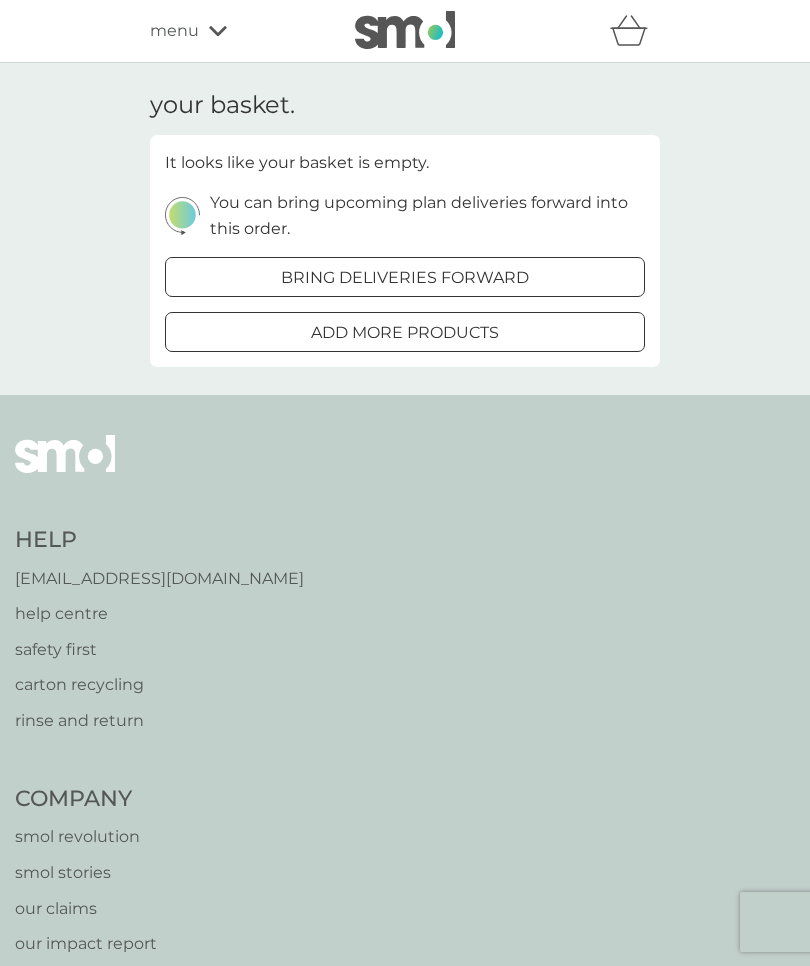 click on "add more products" at bounding box center [405, 333] 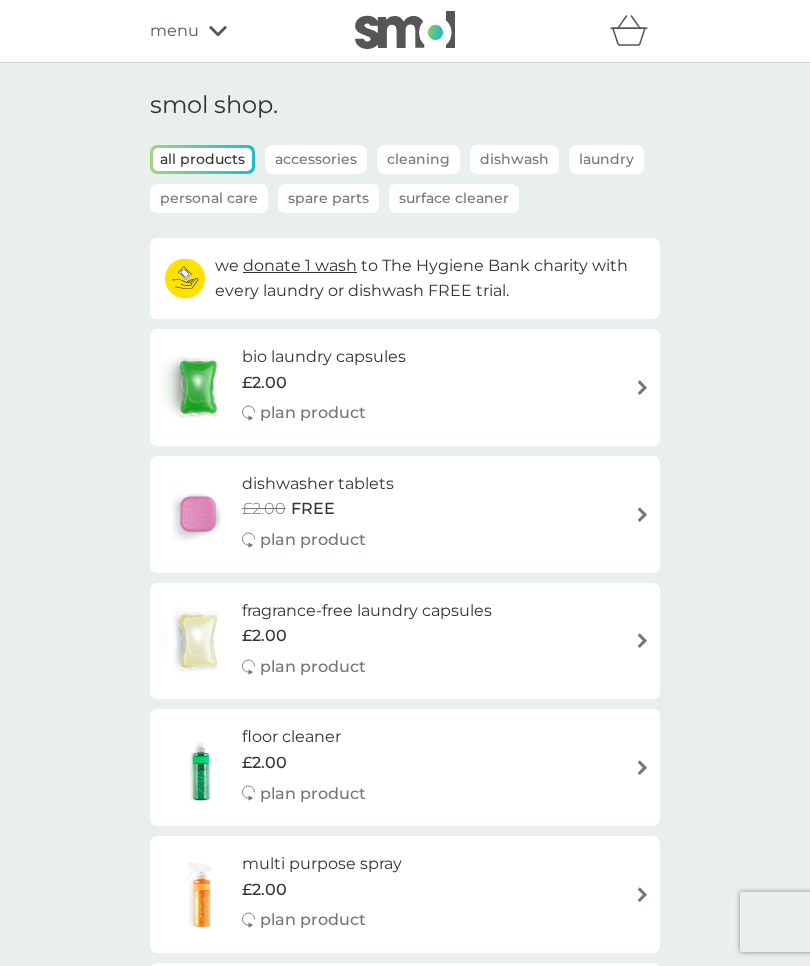click on "dishwasher tablets £2.00 FREE plan product" at bounding box center (405, 514) 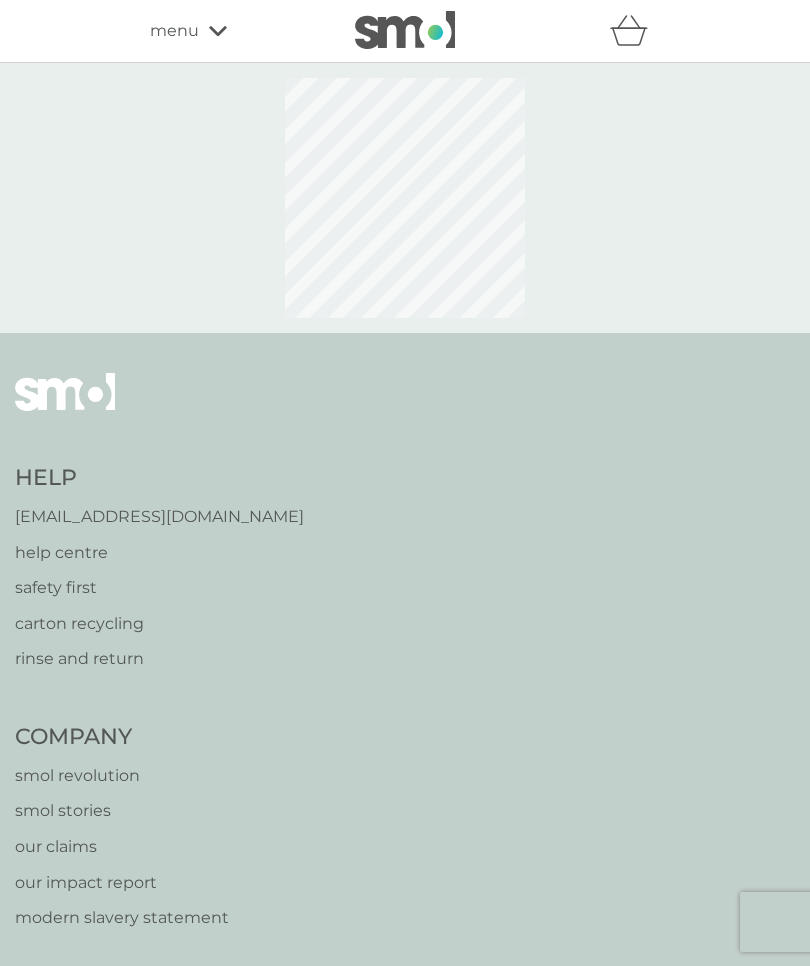 select on "42" 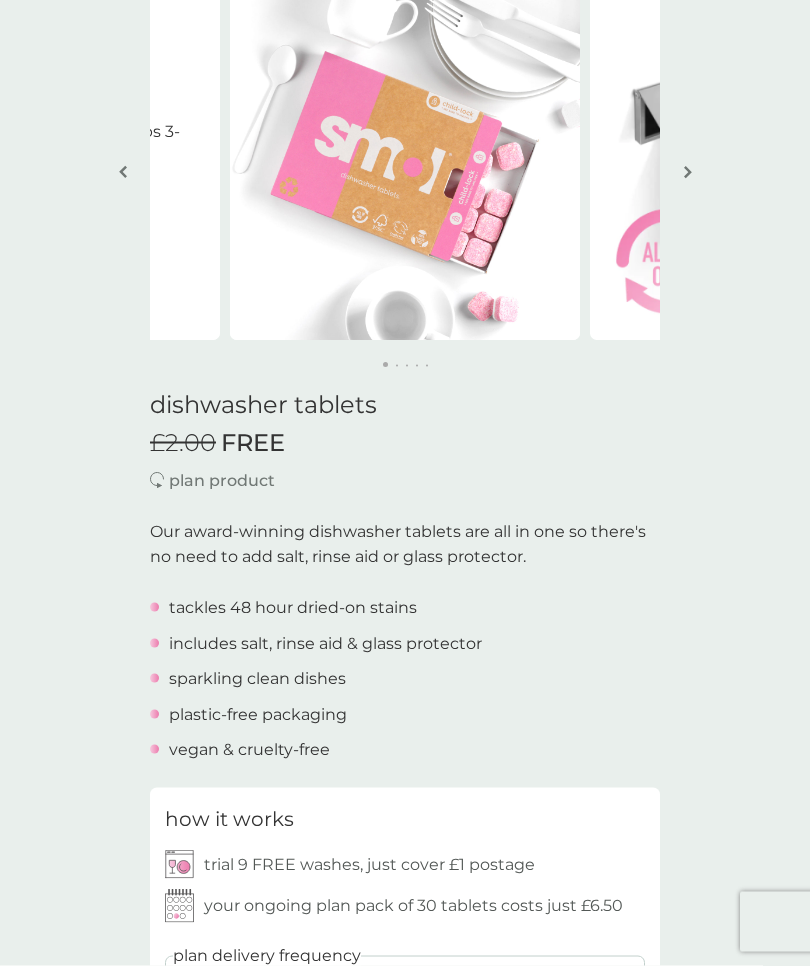 scroll, scrollTop: 0, scrollLeft: 0, axis: both 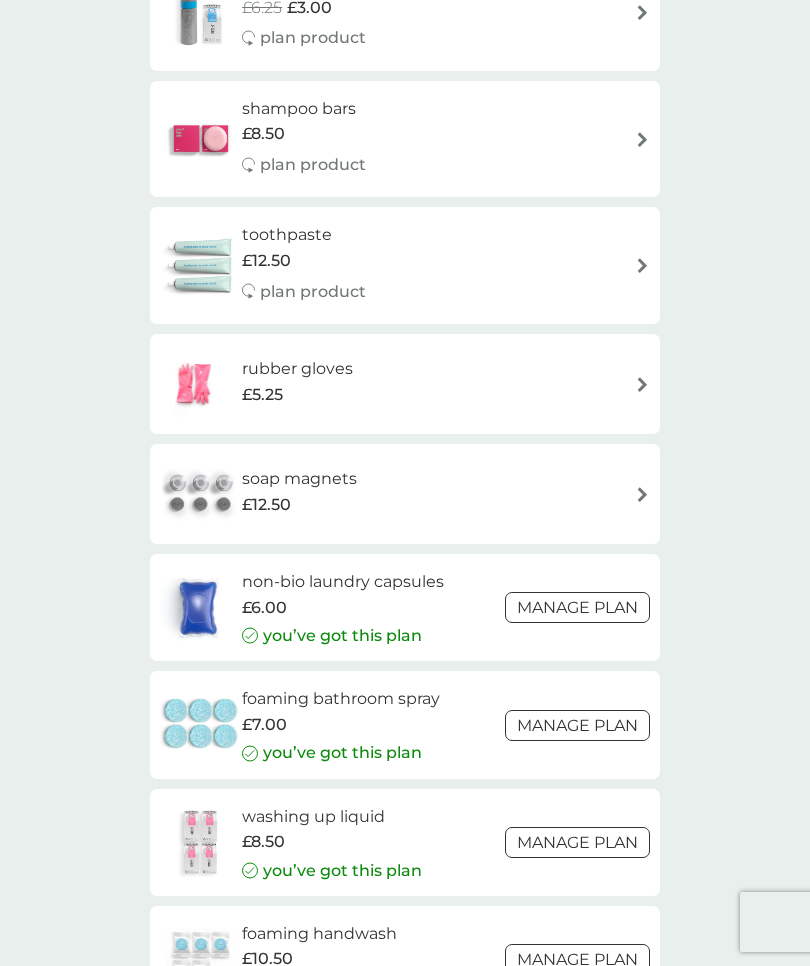 click on "Manage plan" at bounding box center (577, 725) 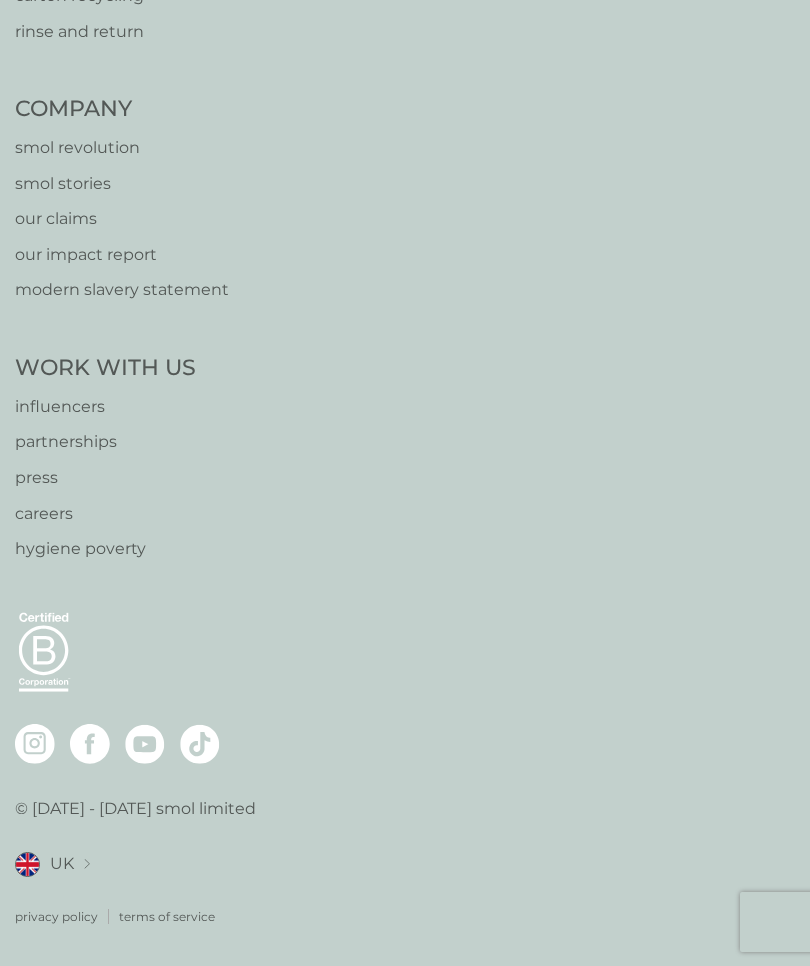 scroll, scrollTop: 0, scrollLeft: 0, axis: both 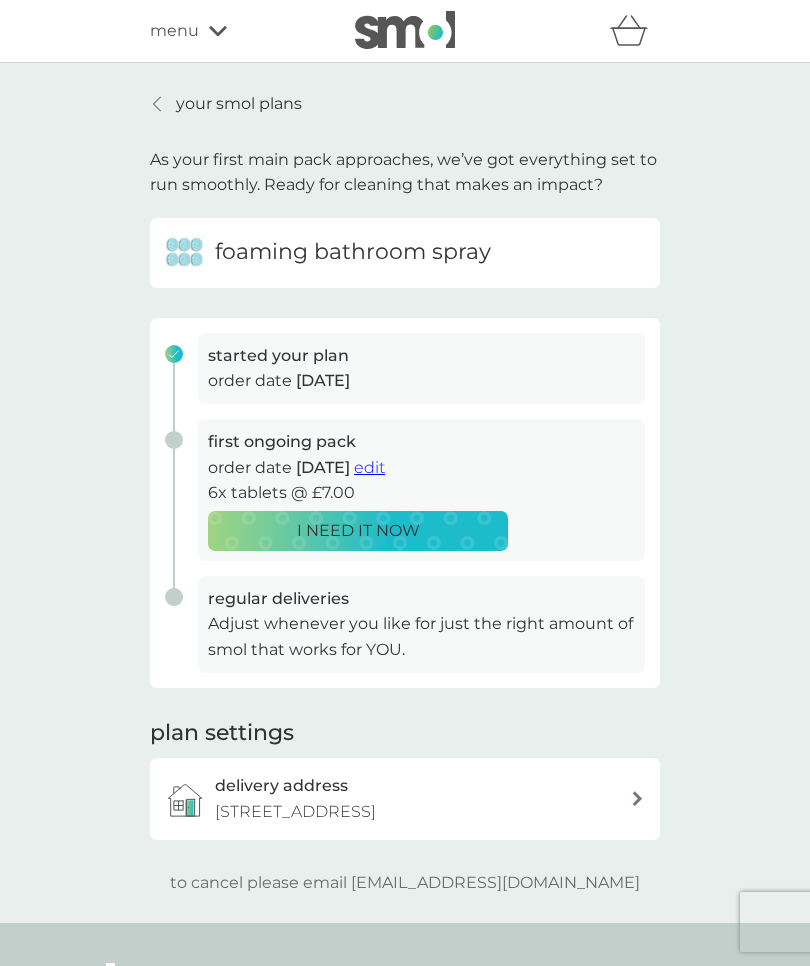 click on "Adjust whenever you like for just the right amount of smol that works for YOU." at bounding box center (421, 636) 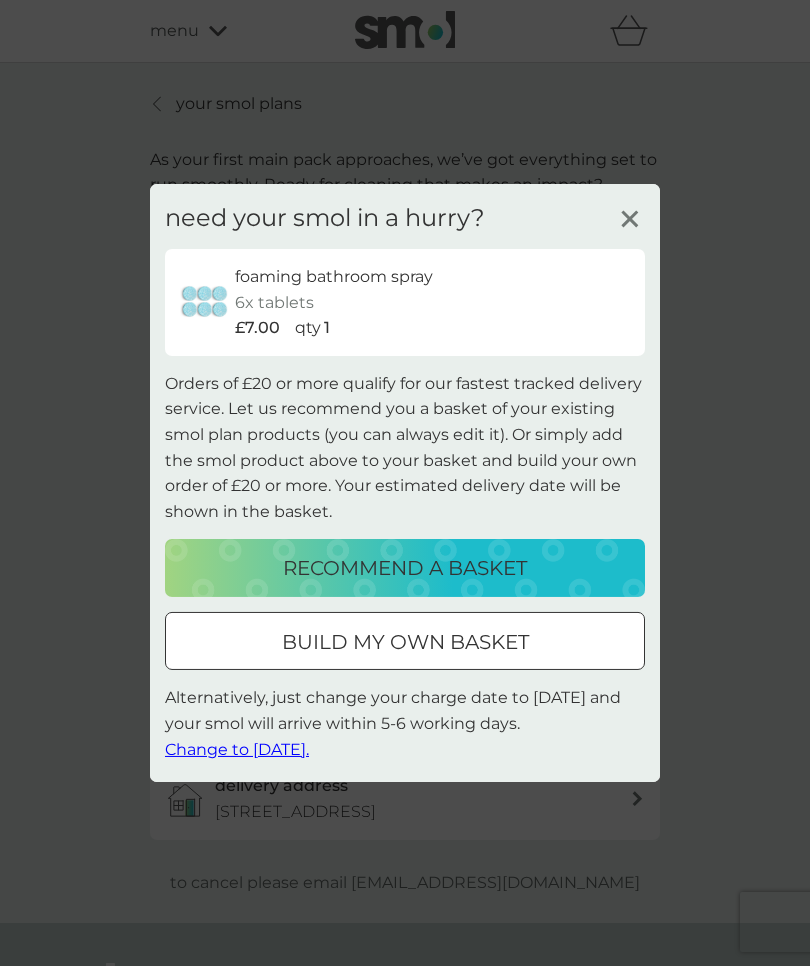 click on "recommend a basket" at bounding box center (405, 568) 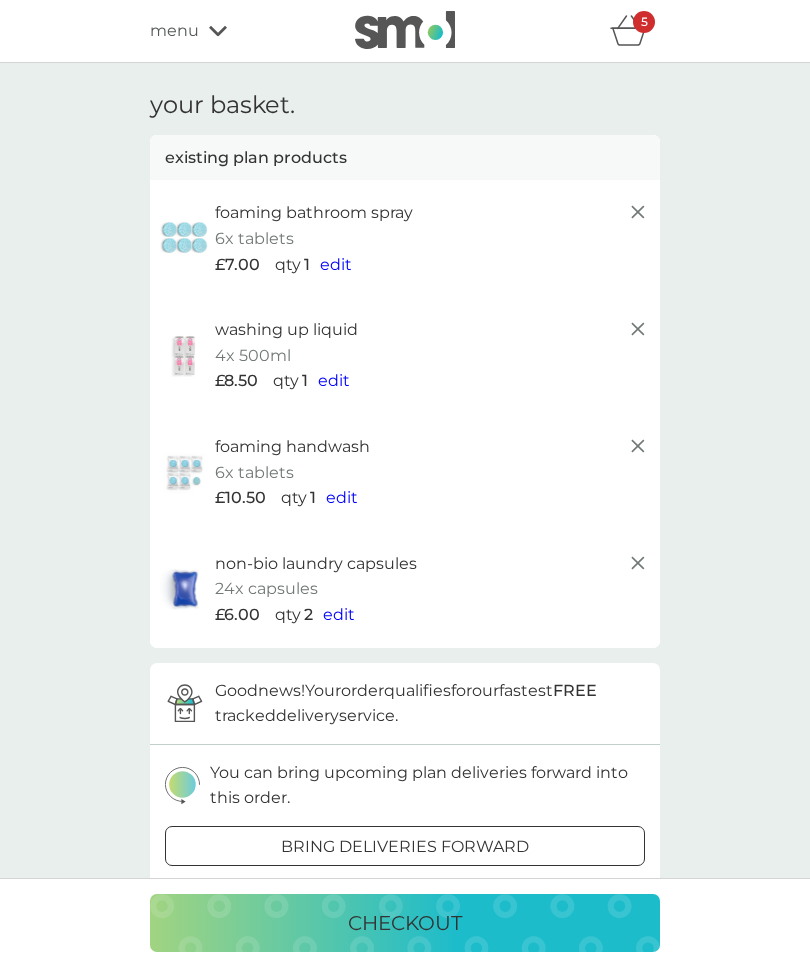 click 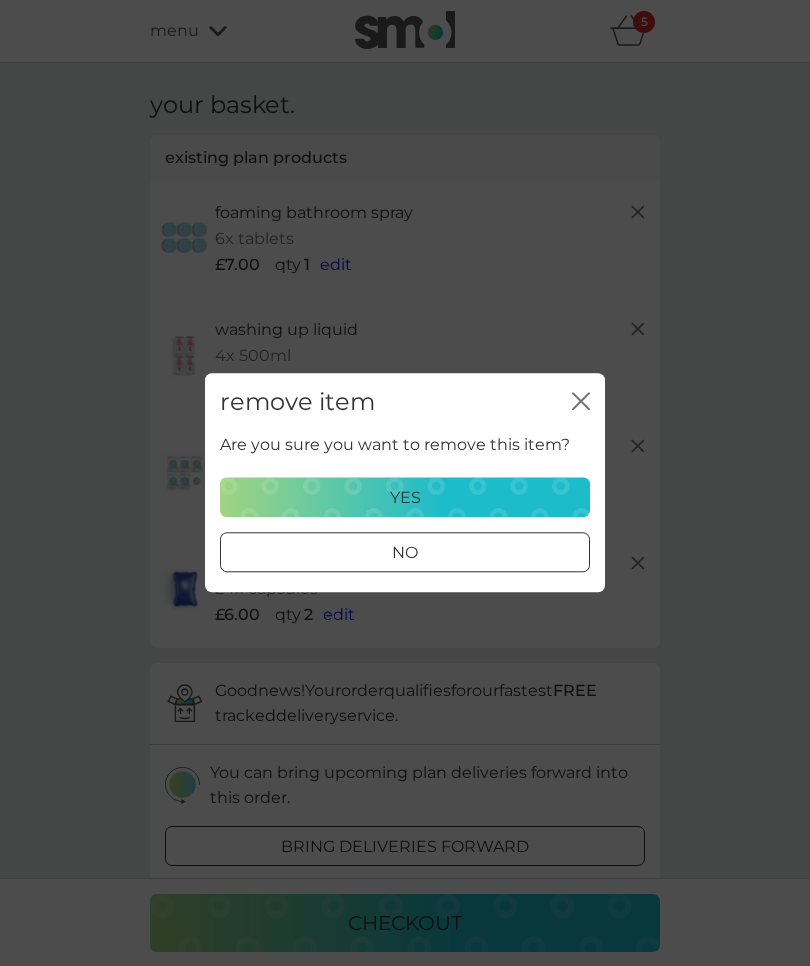 click on "yes" at bounding box center (405, 498) 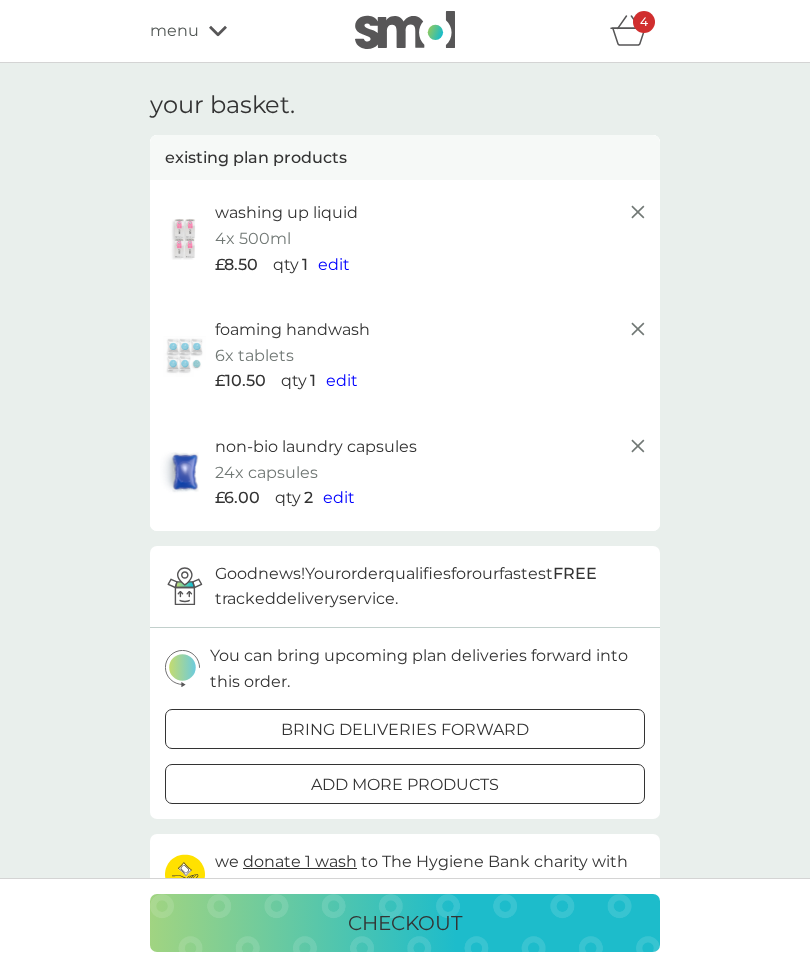 click 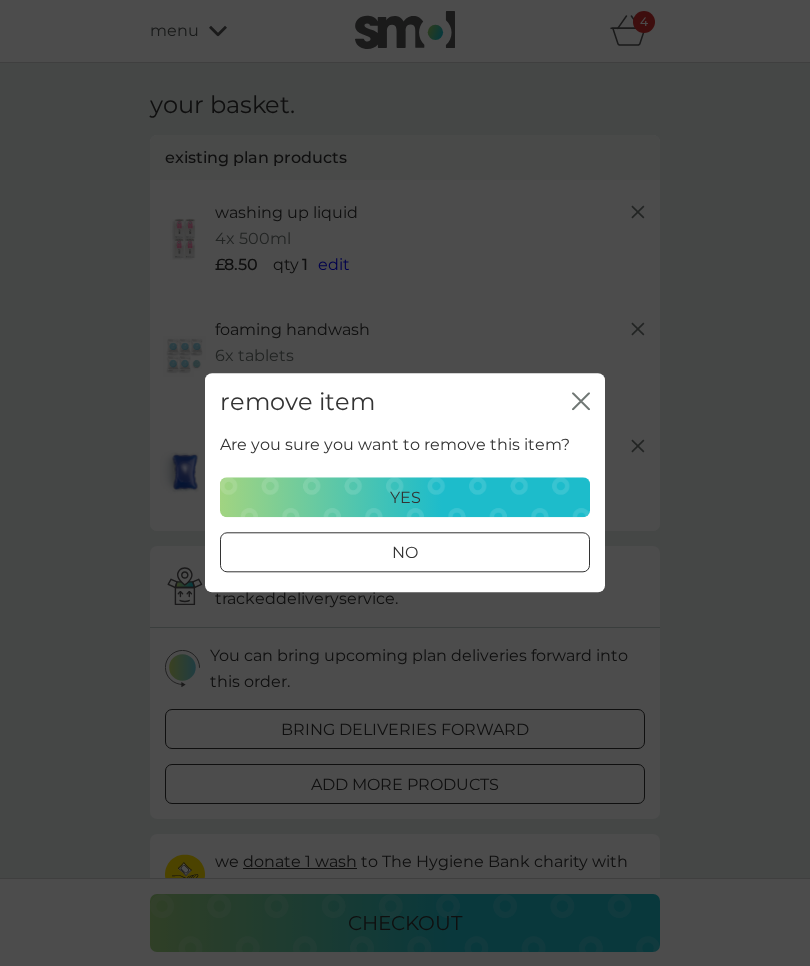 click on "yes" at bounding box center (405, 498) 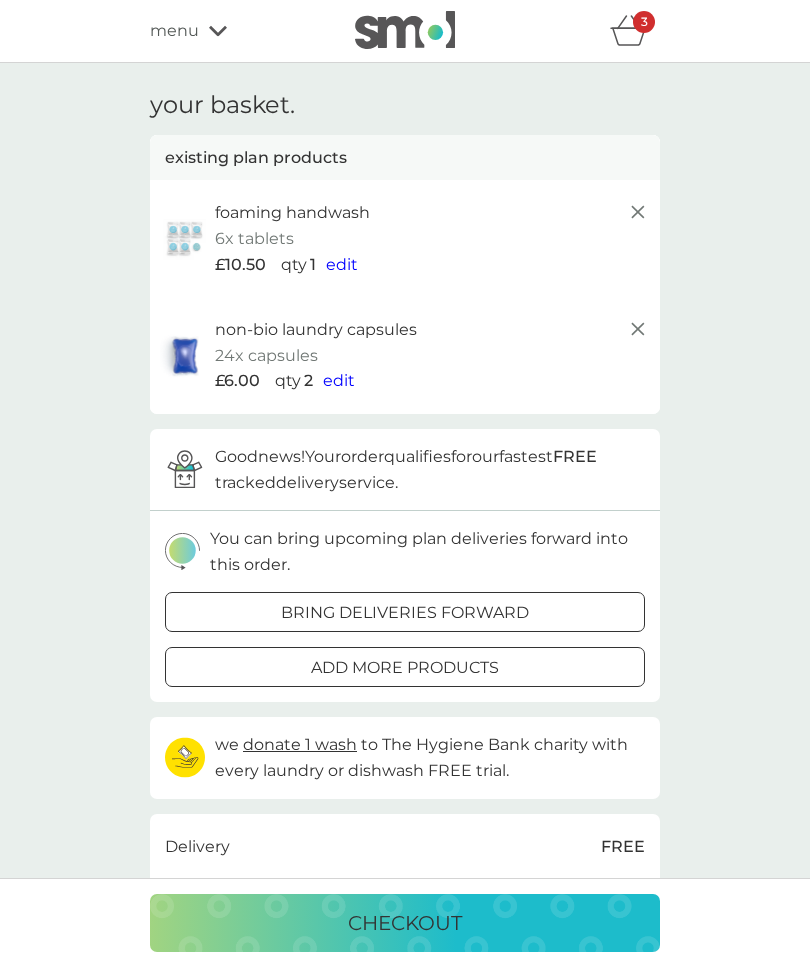 click 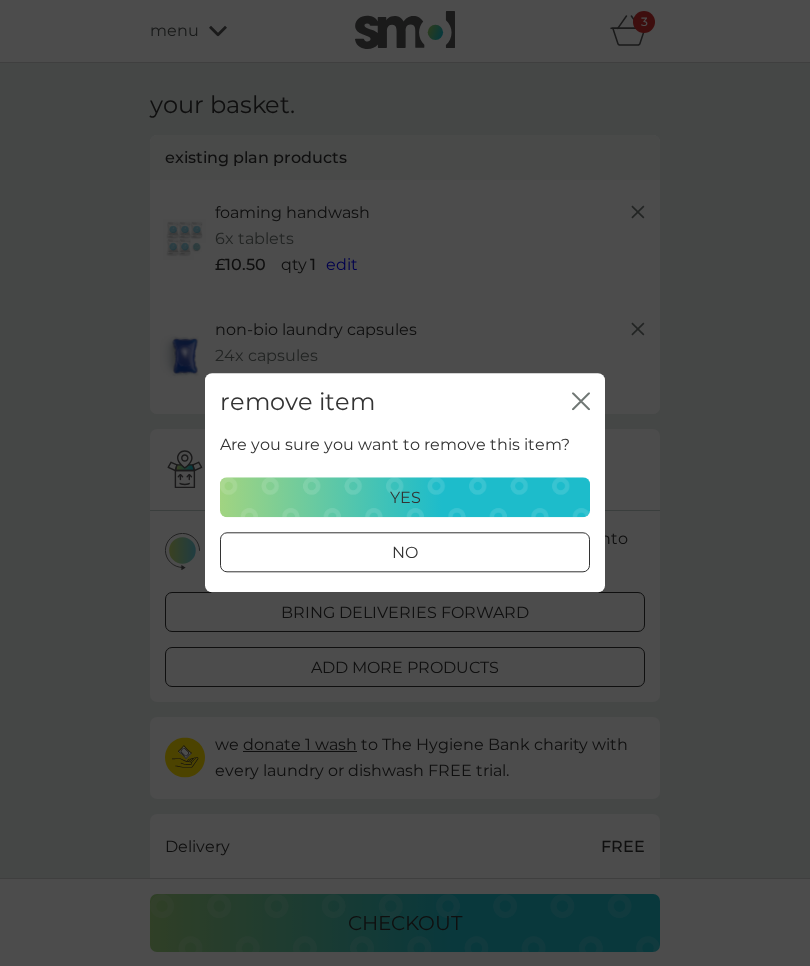 click on "yes" at bounding box center (405, 498) 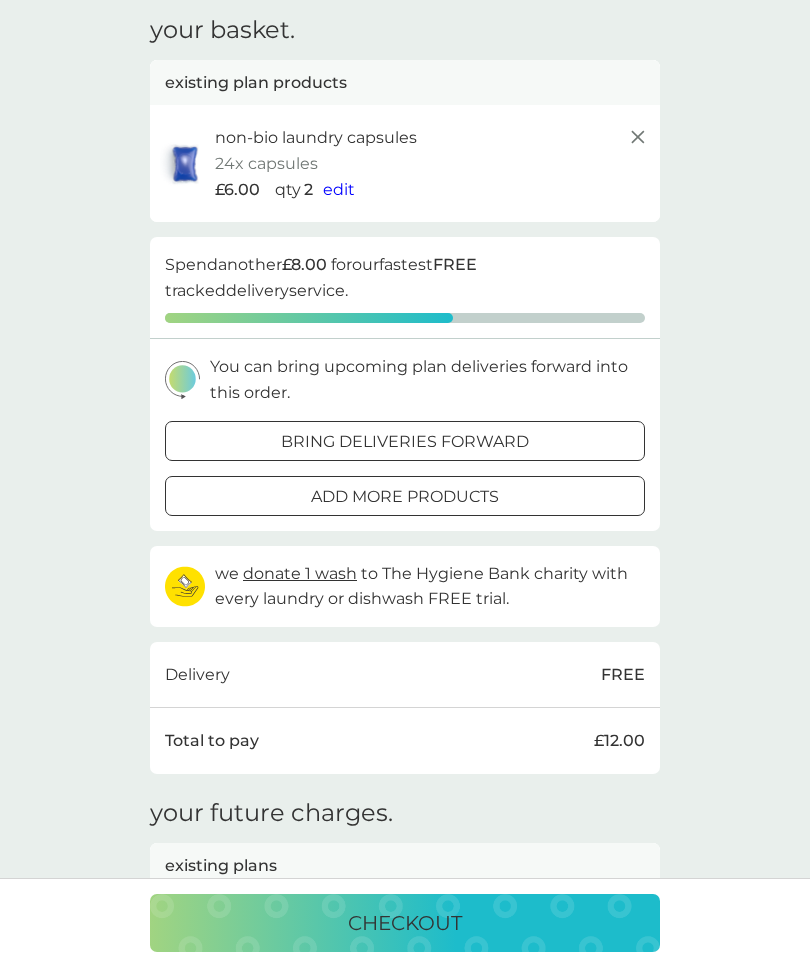 scroll, scrollTop: 0, scrollLeft: 0, axis: both 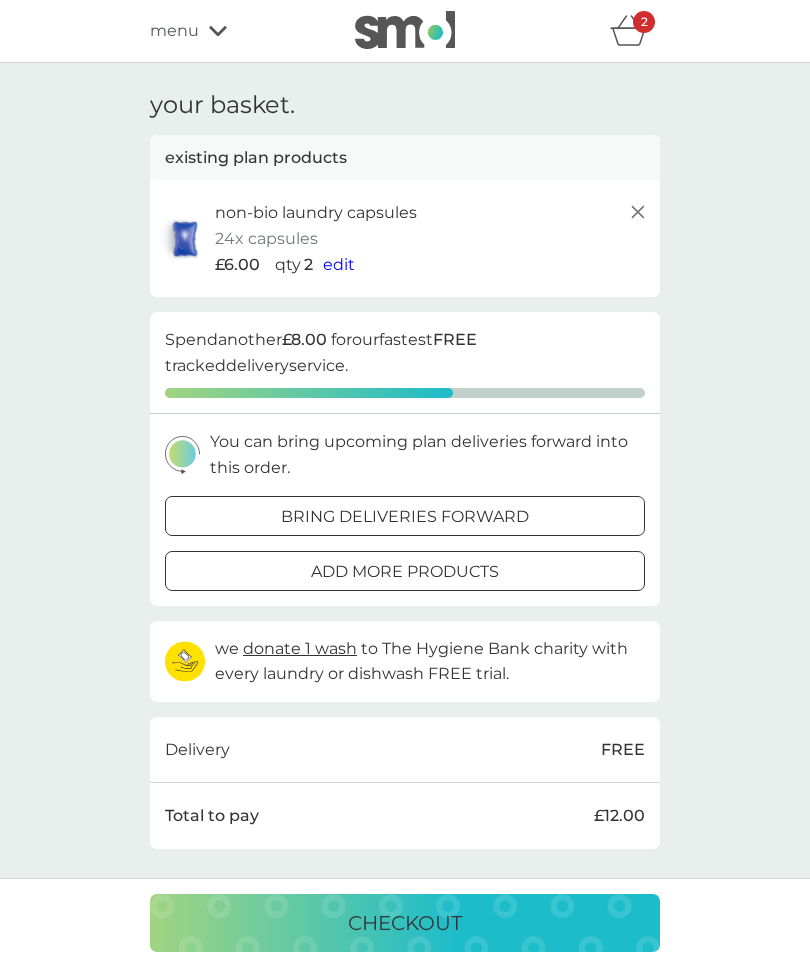 click 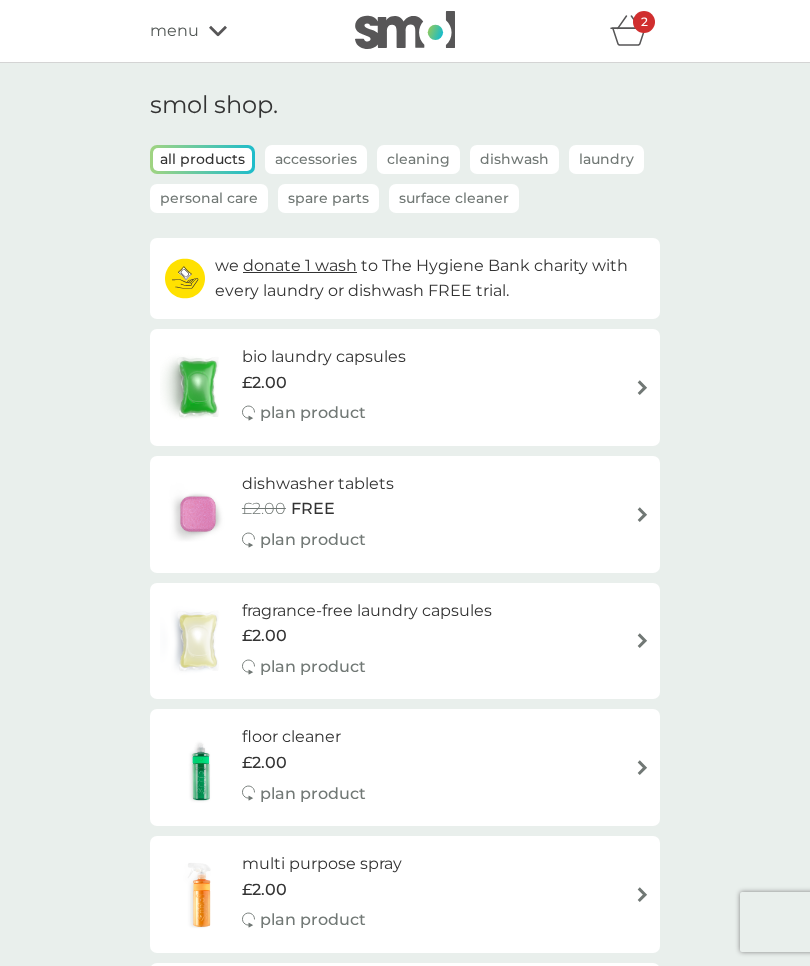 scroll, scrollTop: 2330, scrollLeft: 0, axis: vertical 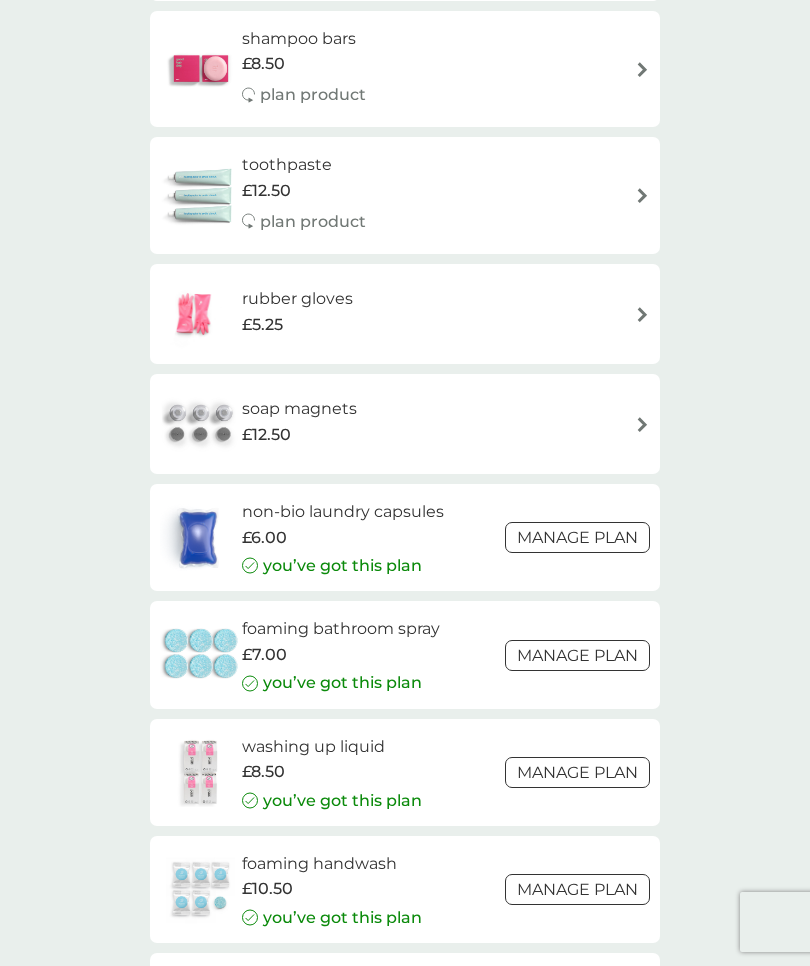 click on "Manage plan" at bounding box center [577, 655] 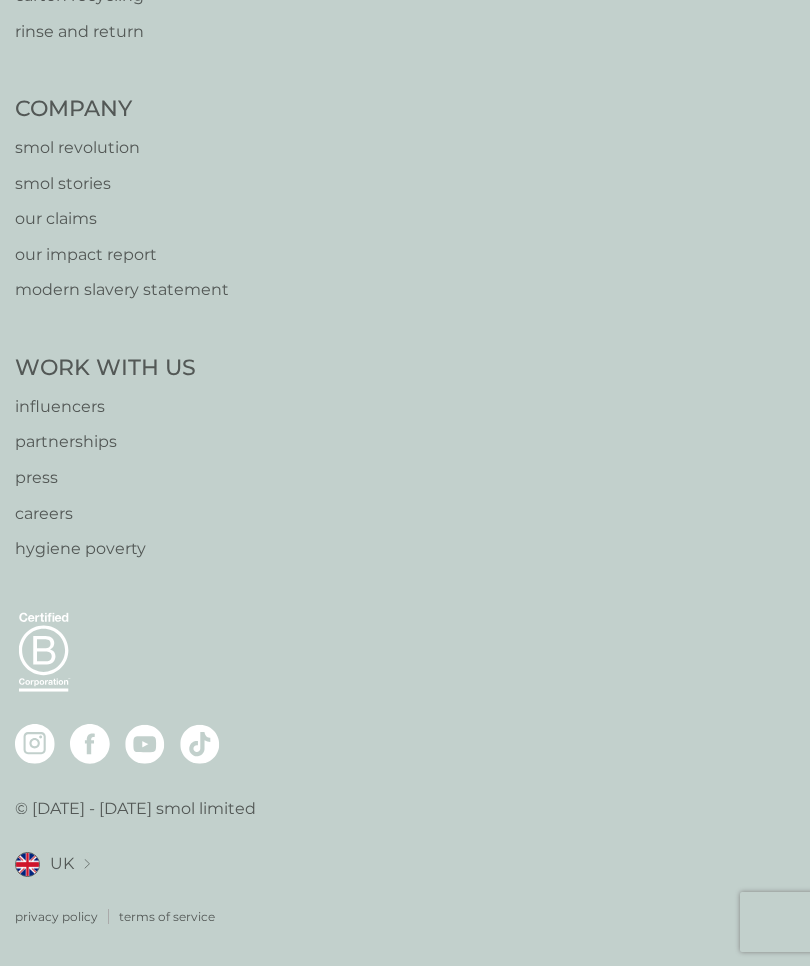 scroll, scrollTop: 0, scrollLeft: 0, axis: both 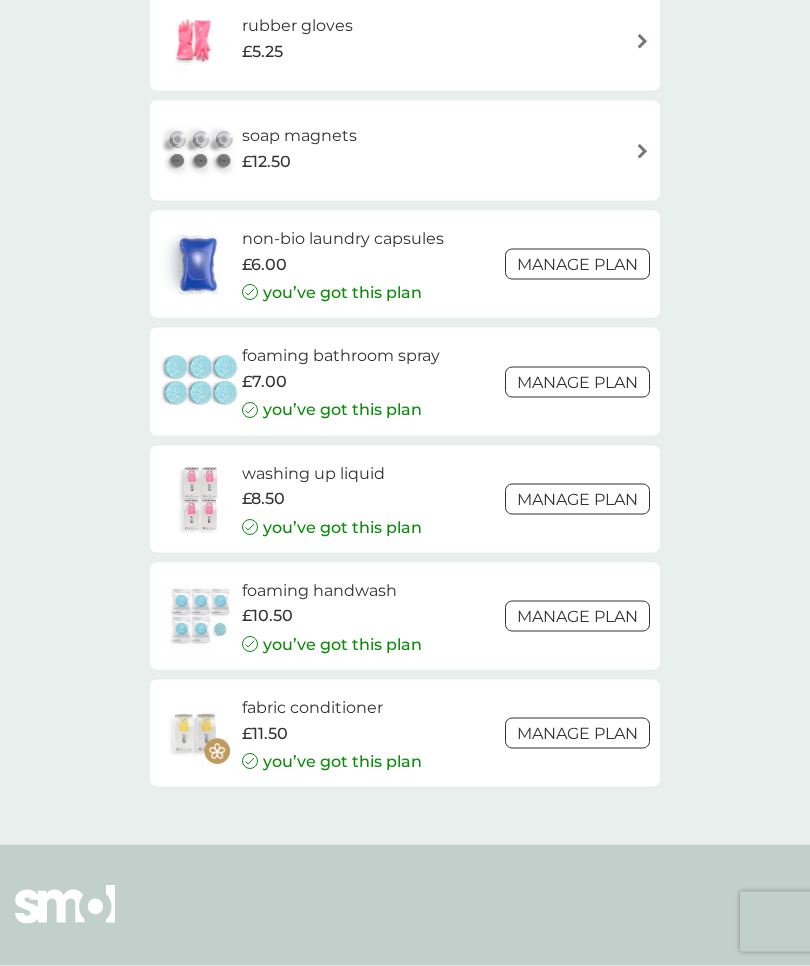 click on "Manage plan" at bounding box center [577, 616] 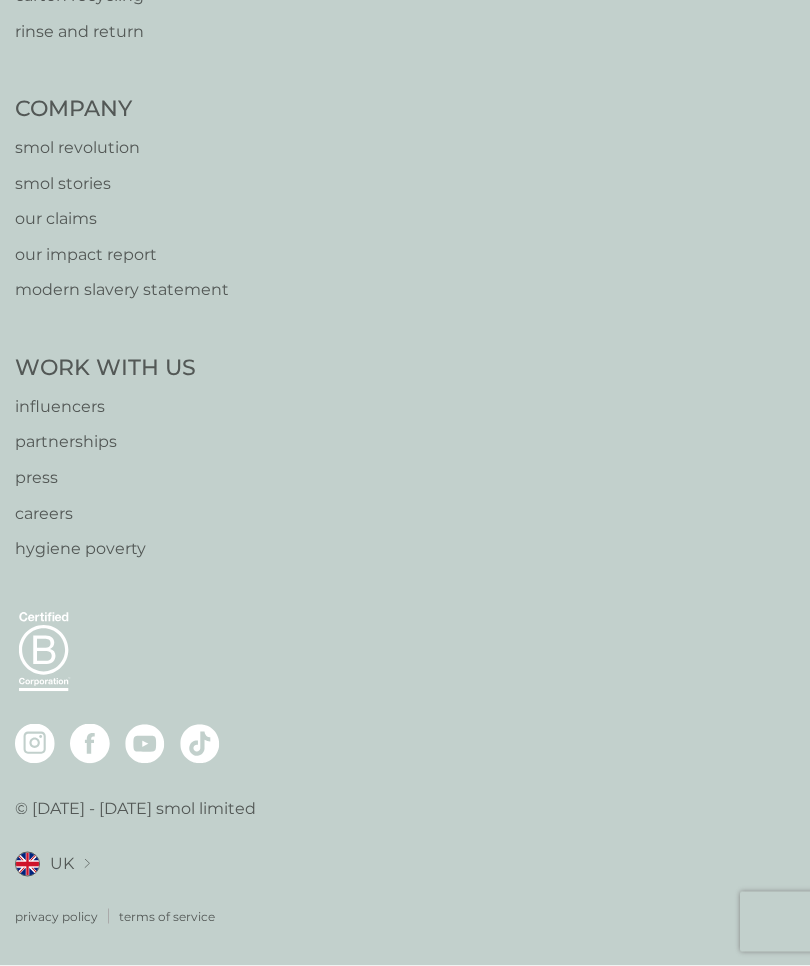 scroll, scrollTop: 0, scrollLeft: 0, axis: both 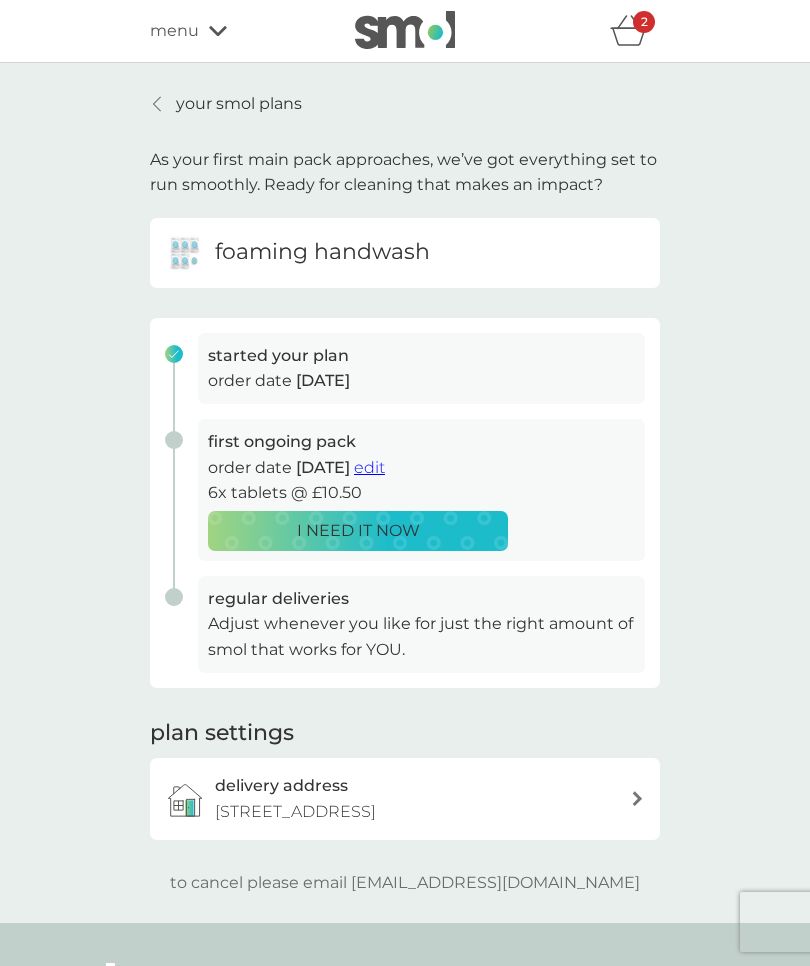 click on "I NEED IT NOW" at bounding box center [358, 531] 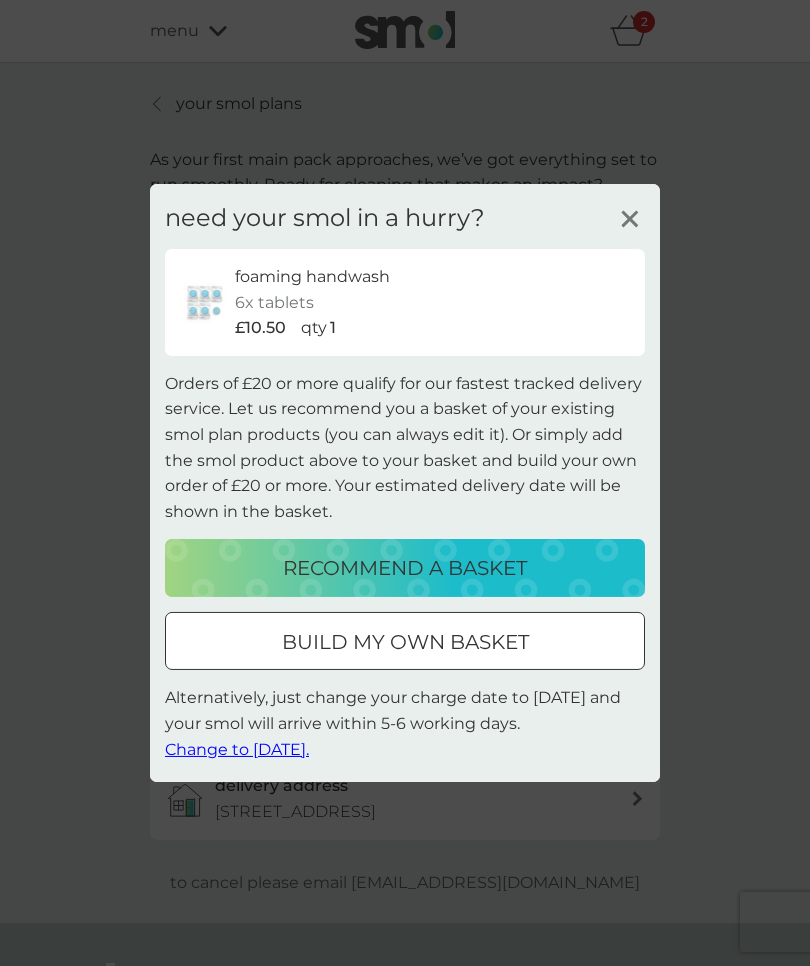 click on "build my own basket" at bounding box center [405, 642] 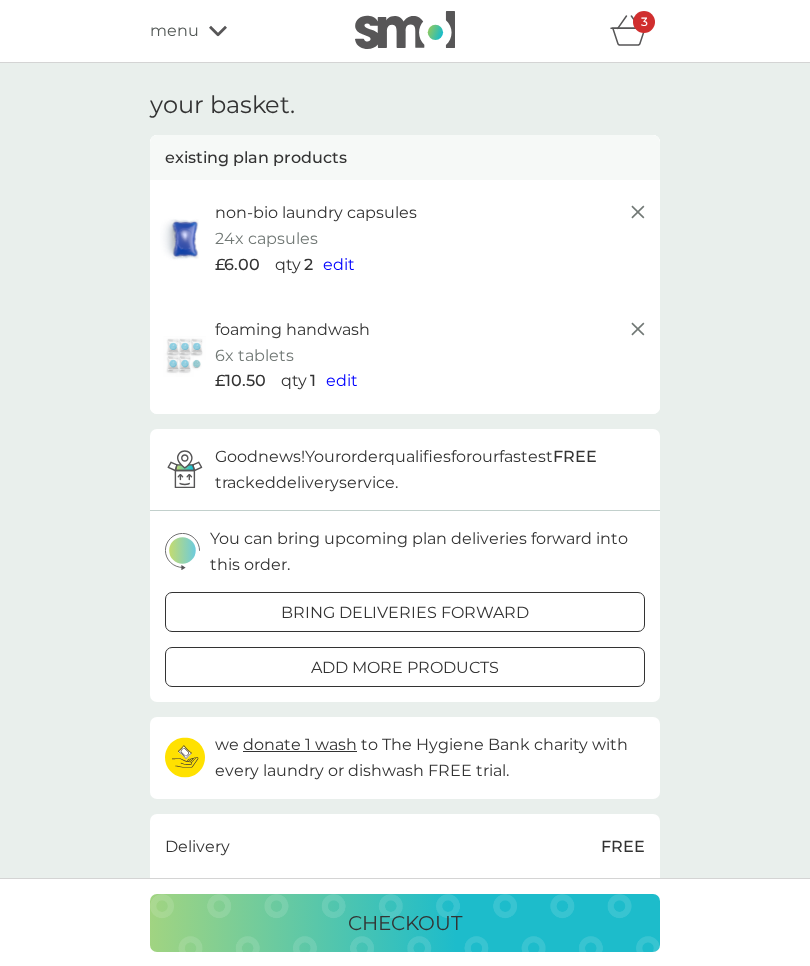 click 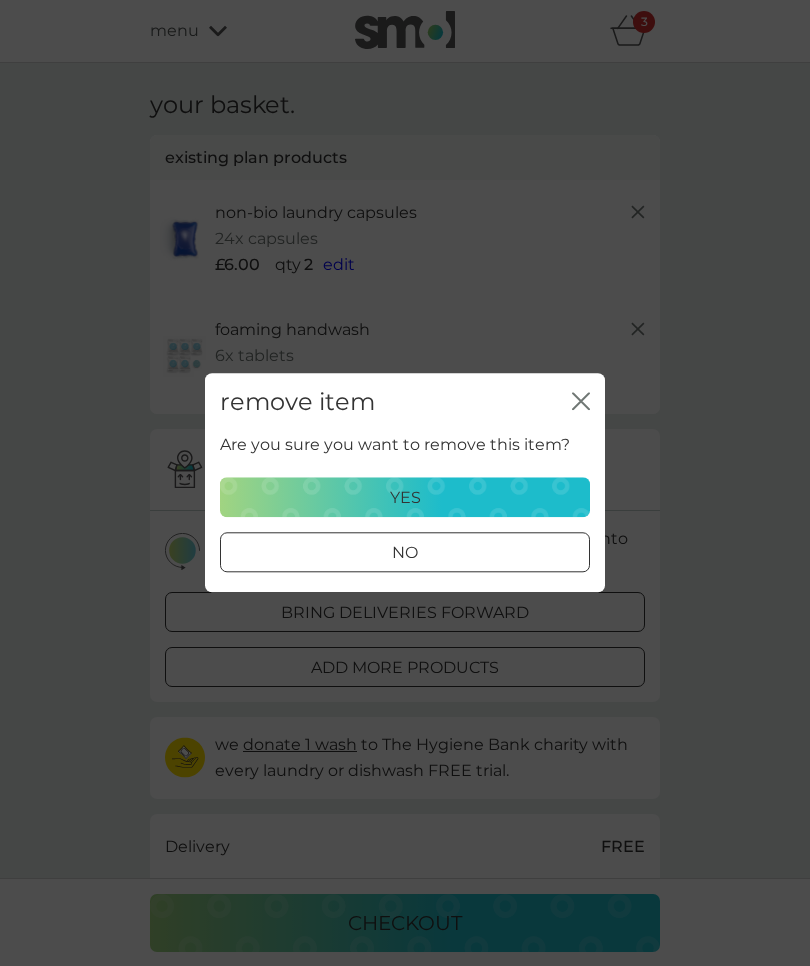 click on "yes" at bounding box center [405, 498] 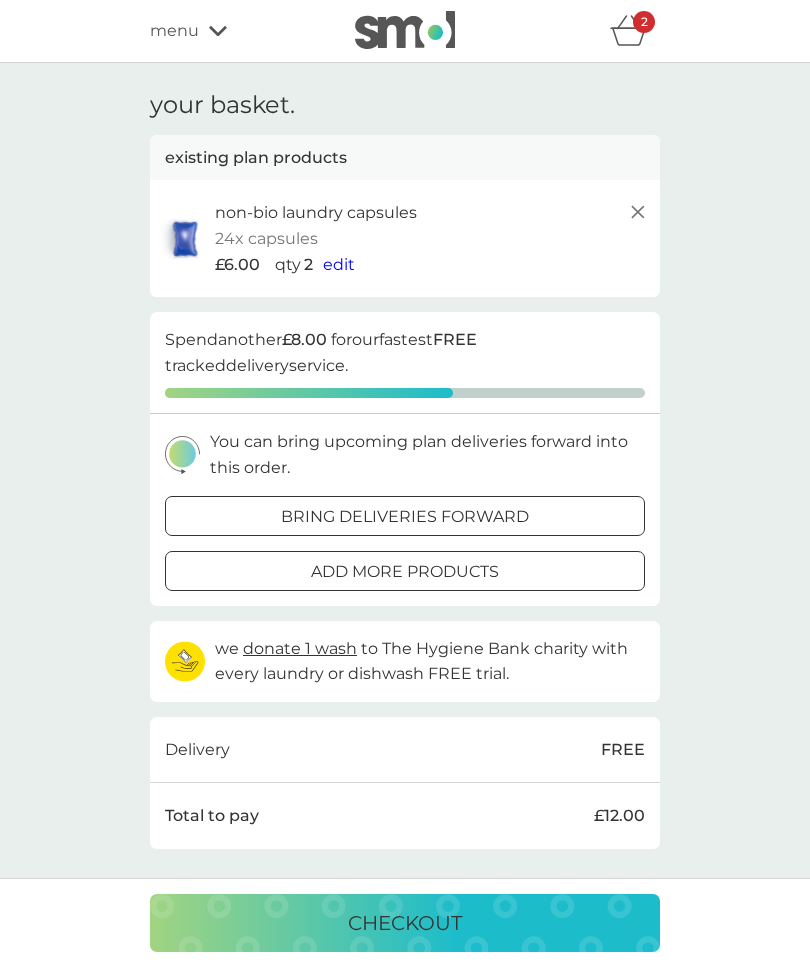 click 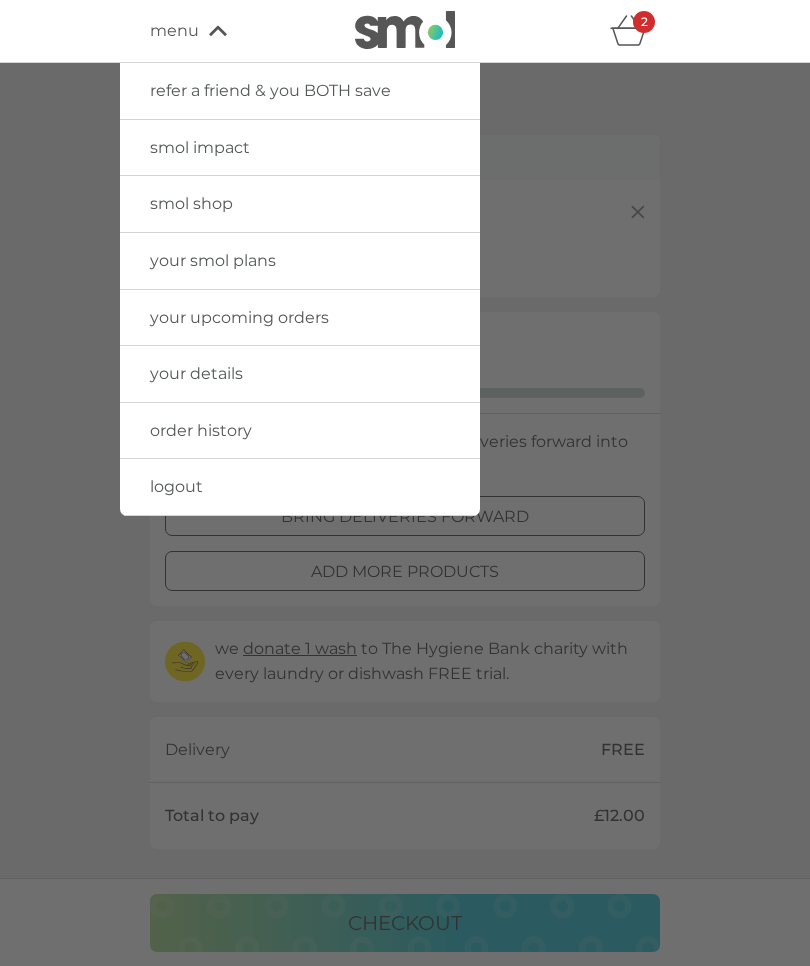 click on "order history" at bounding box center (201, 430) 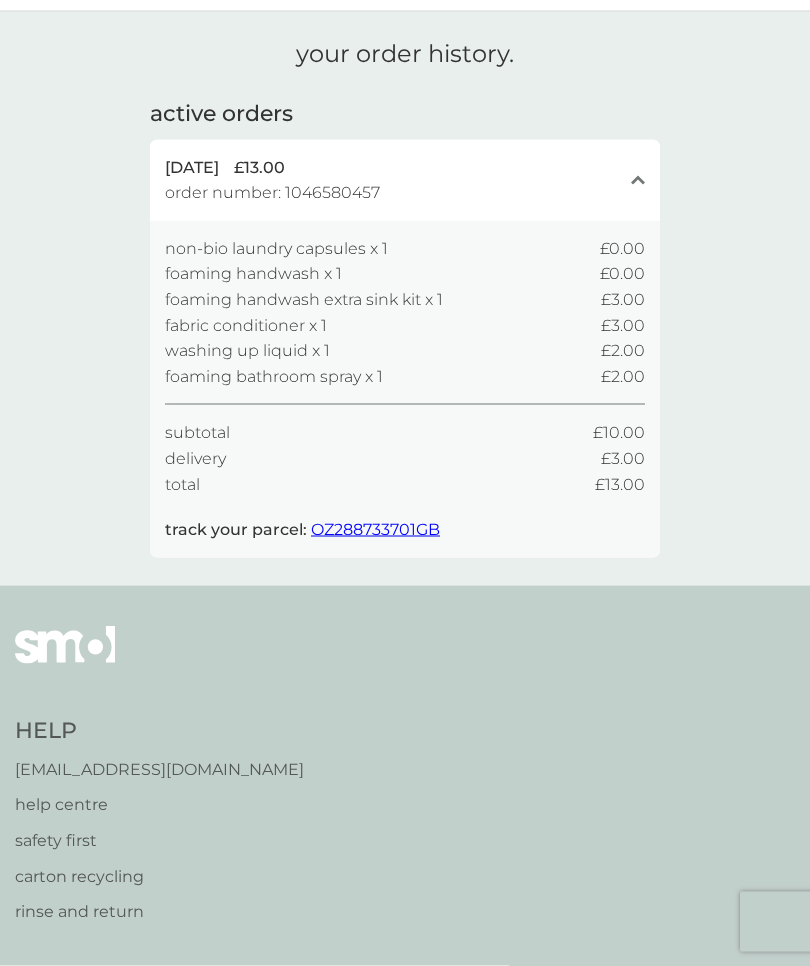 scroll, scrollTop: 0, scrollLeft: 0, axis: both 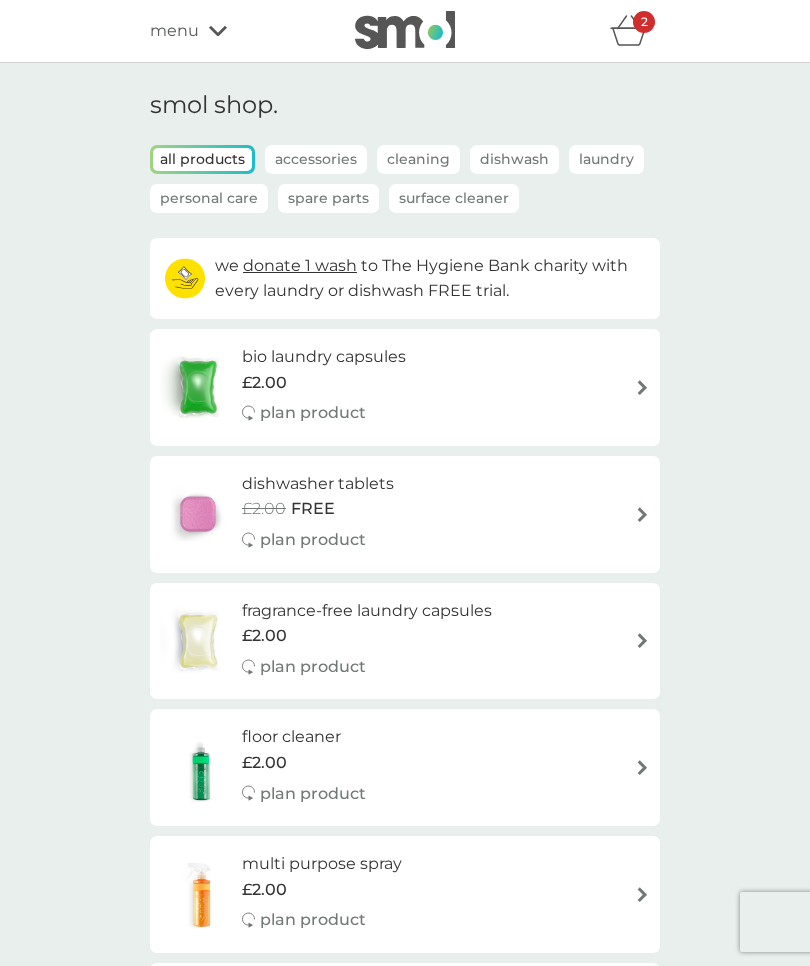 click on "Spare Parts" at bounding box center [328, 198] 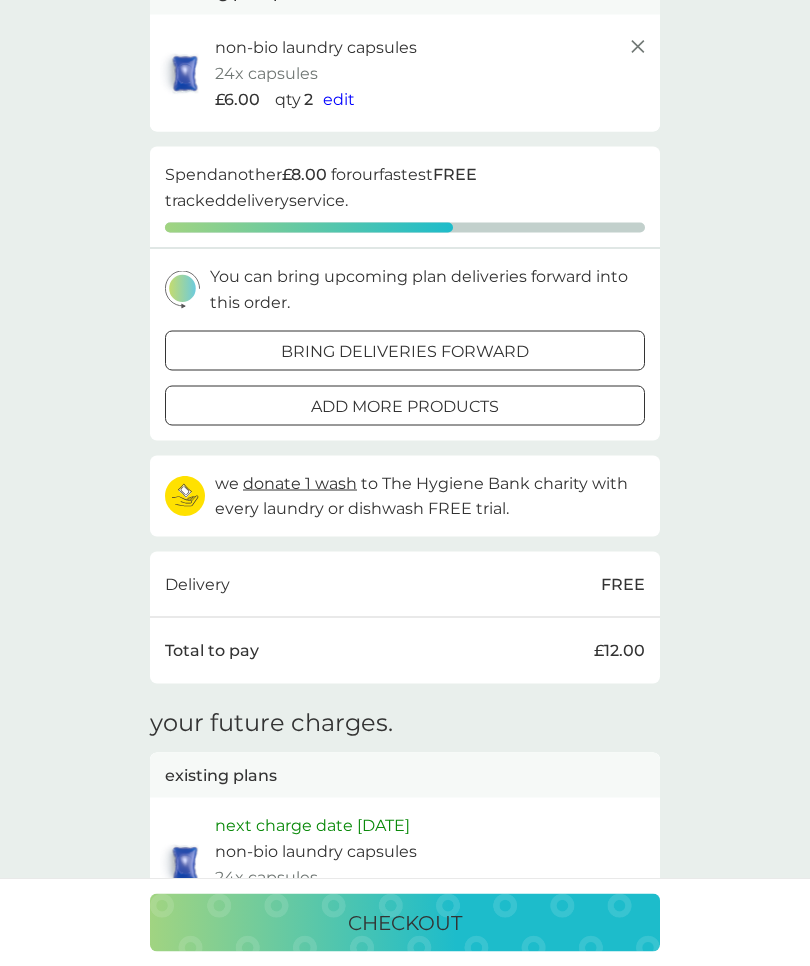 scroll, scrollTop: 0, scrollLeft: 0, axis: both 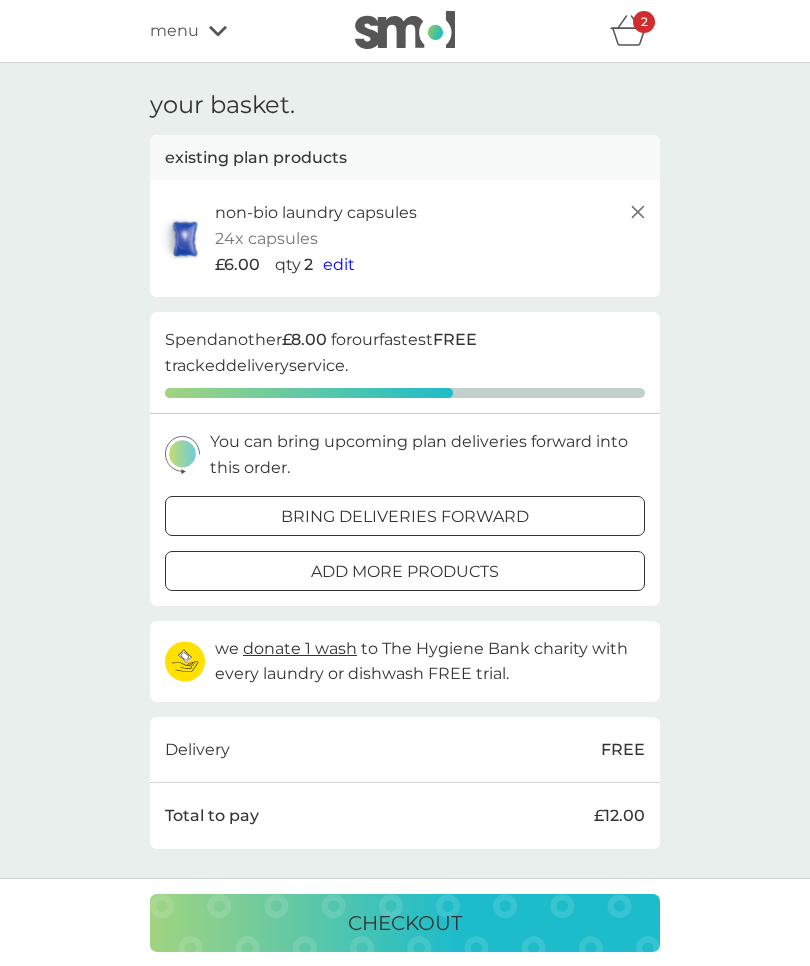 click on "2" at bounding box center [644, 22] 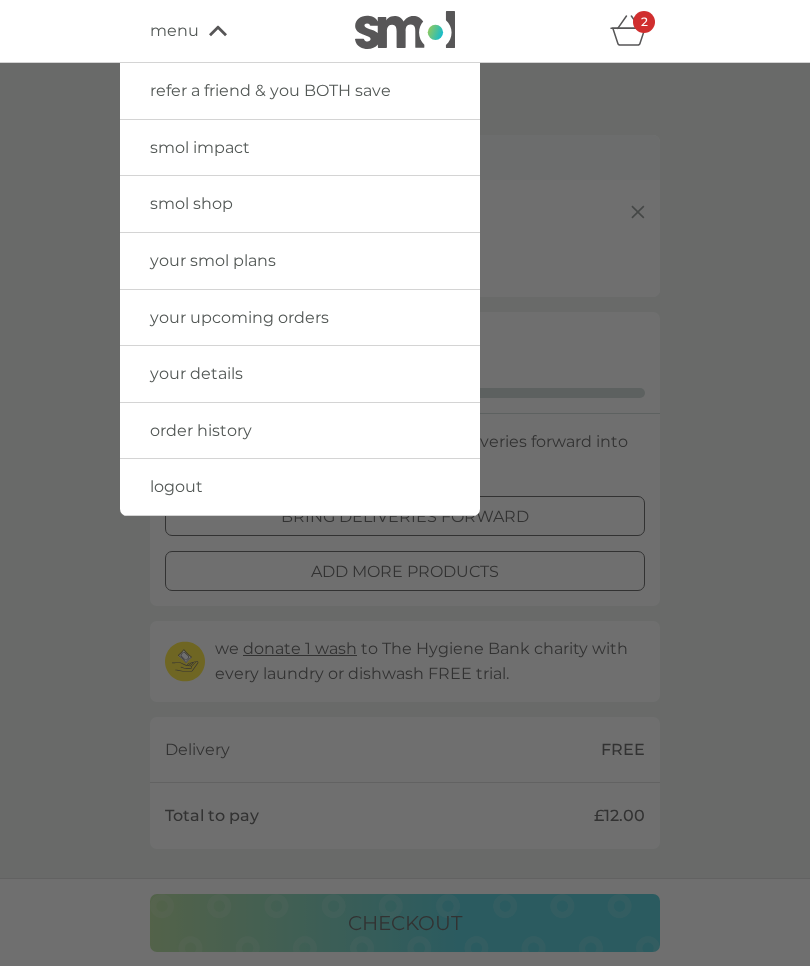 click on "your upcoming orders" at bounding box center [239, 317] 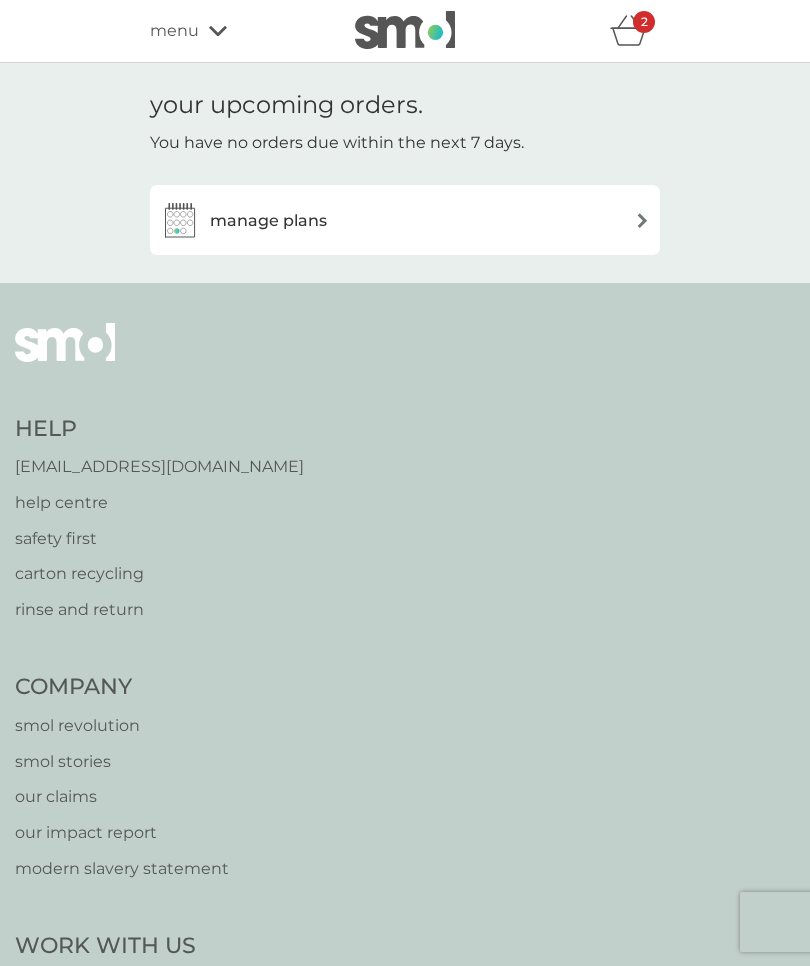 click on "manage plans" at bounding box center (405, 220) 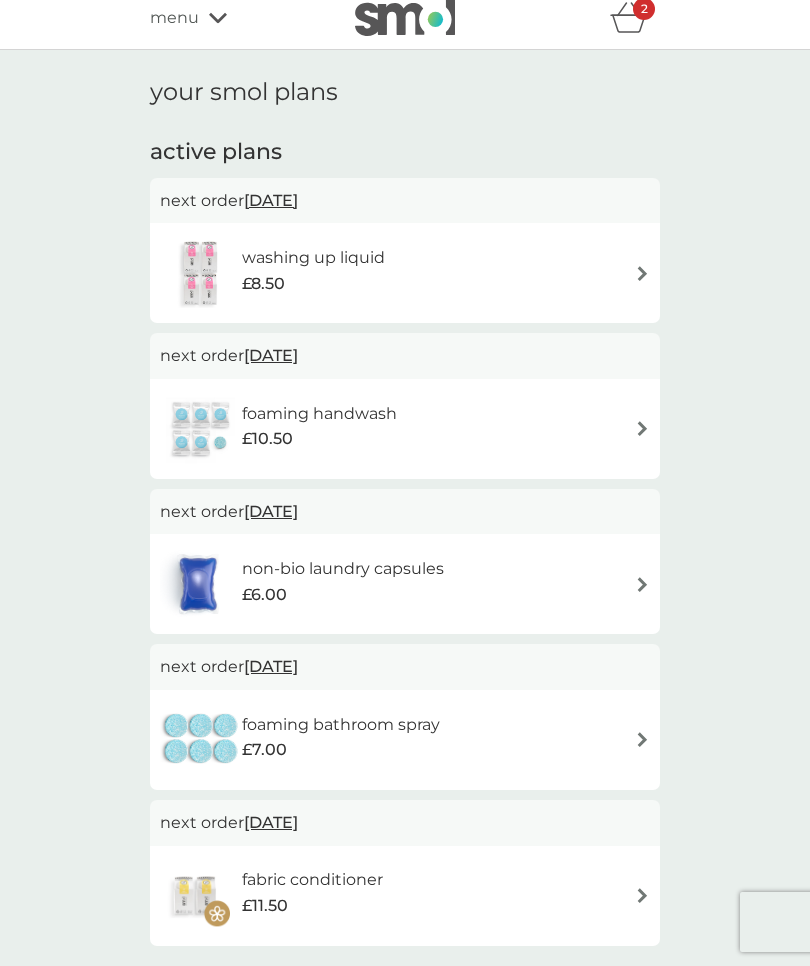 scroll, scrollTop: 0, scrollLeft: 0, axis: both 